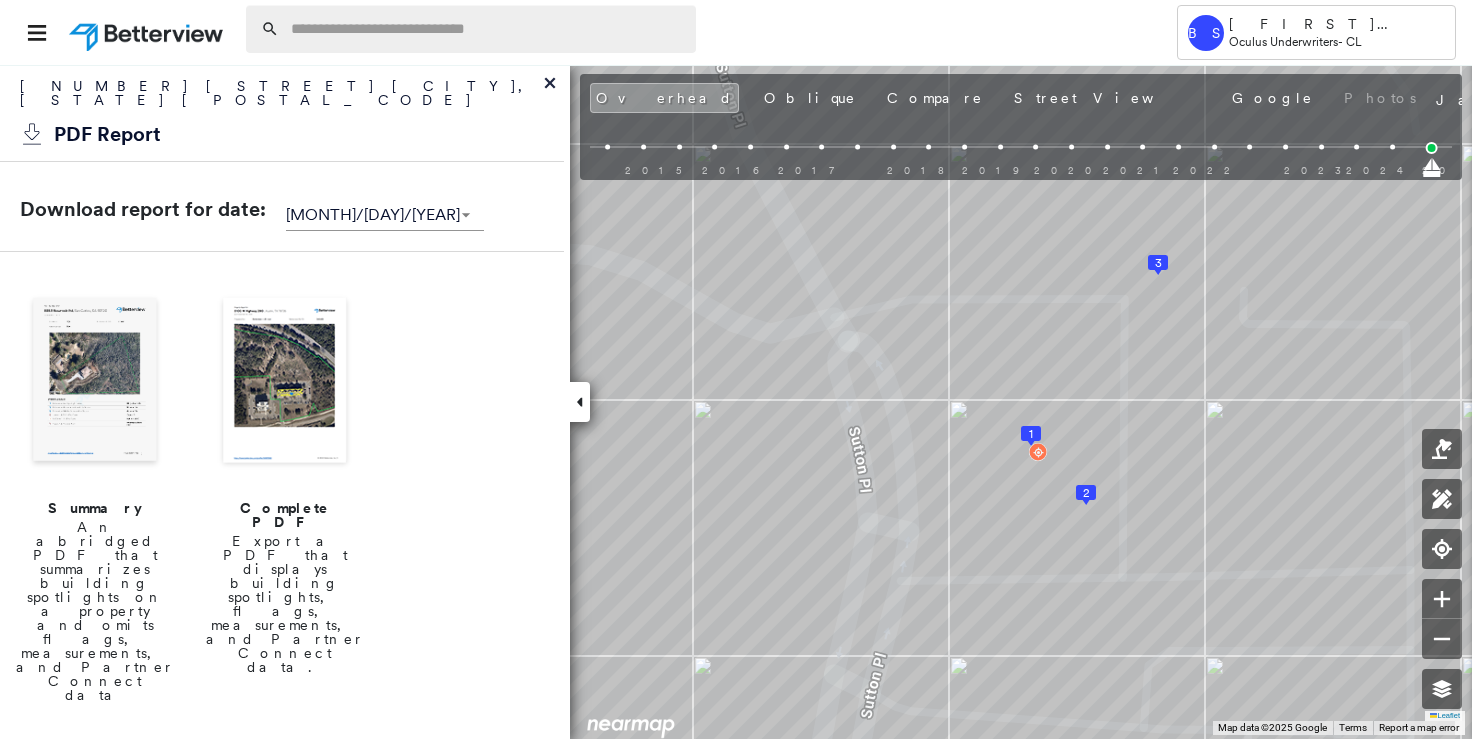 scroll, scrollTop: 0, scrollLeft: 0, axis: both 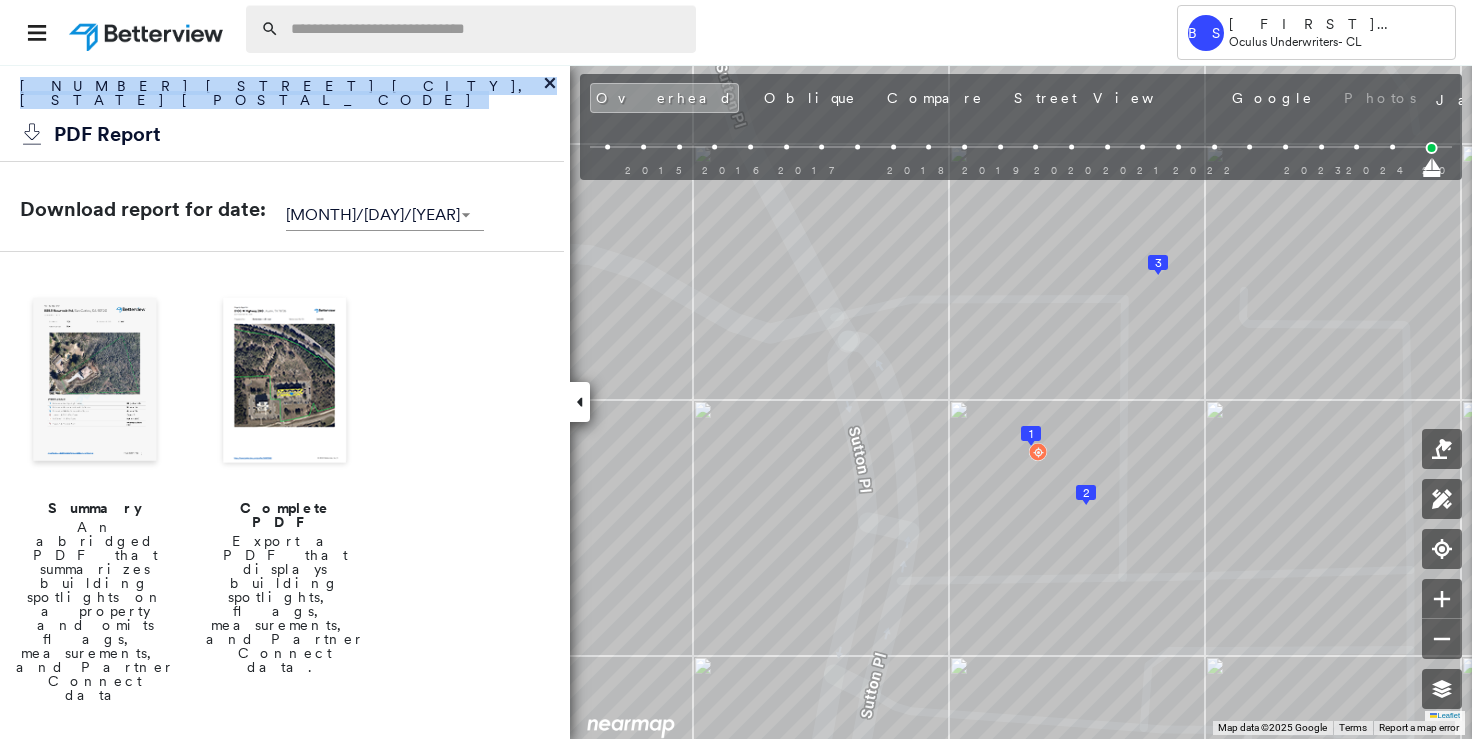 click at bounding box center [487, 29] 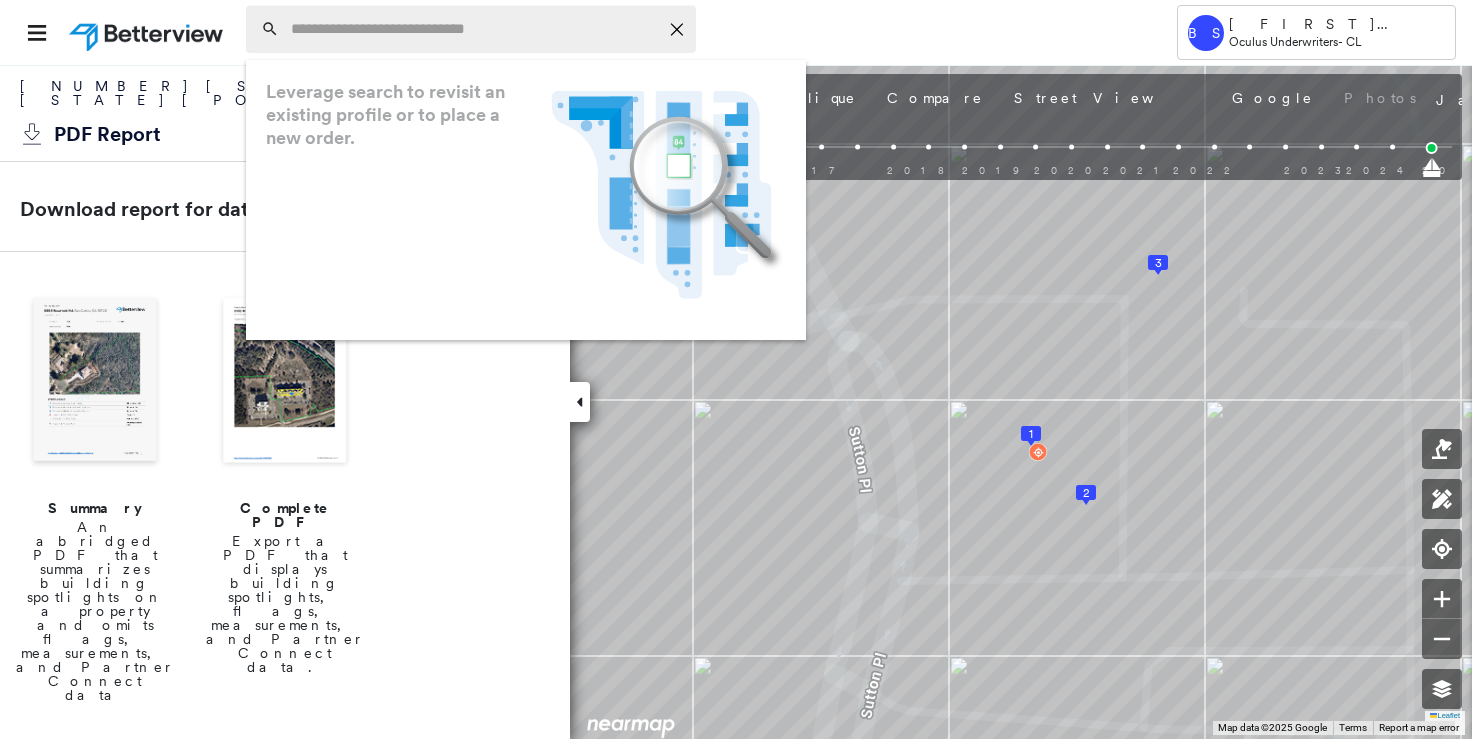 paste on "**********" 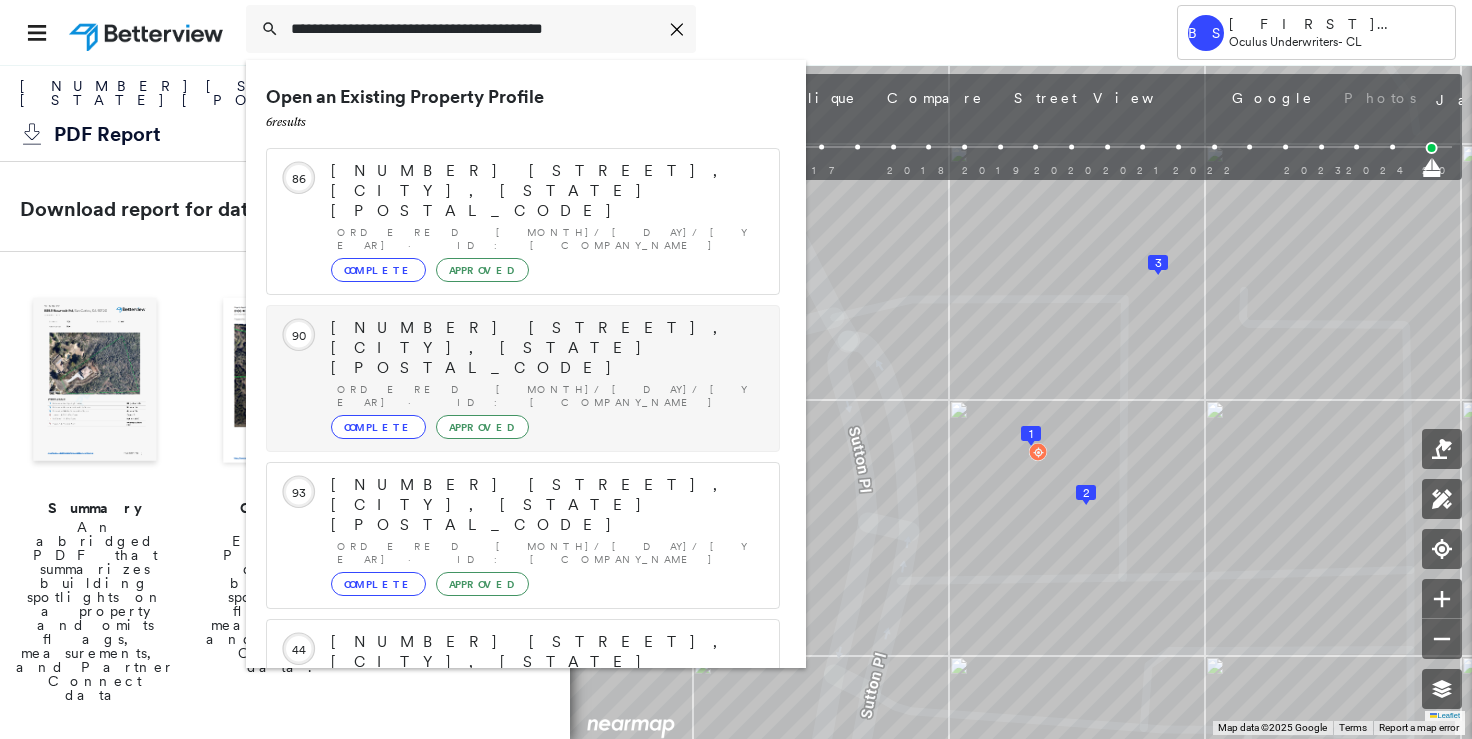scroll, scrollTop: 220, scrollLeft: 0, axis: vertical 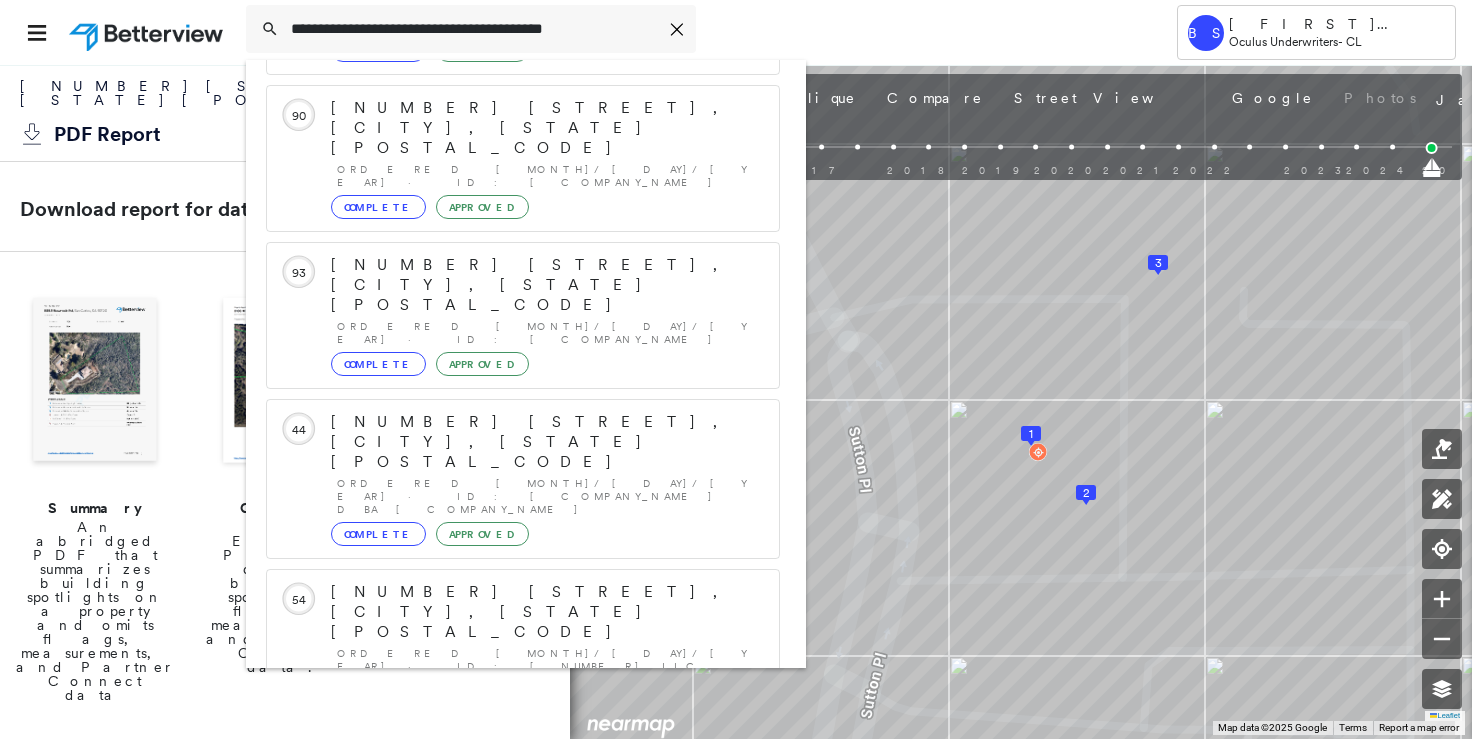 type on "**********" 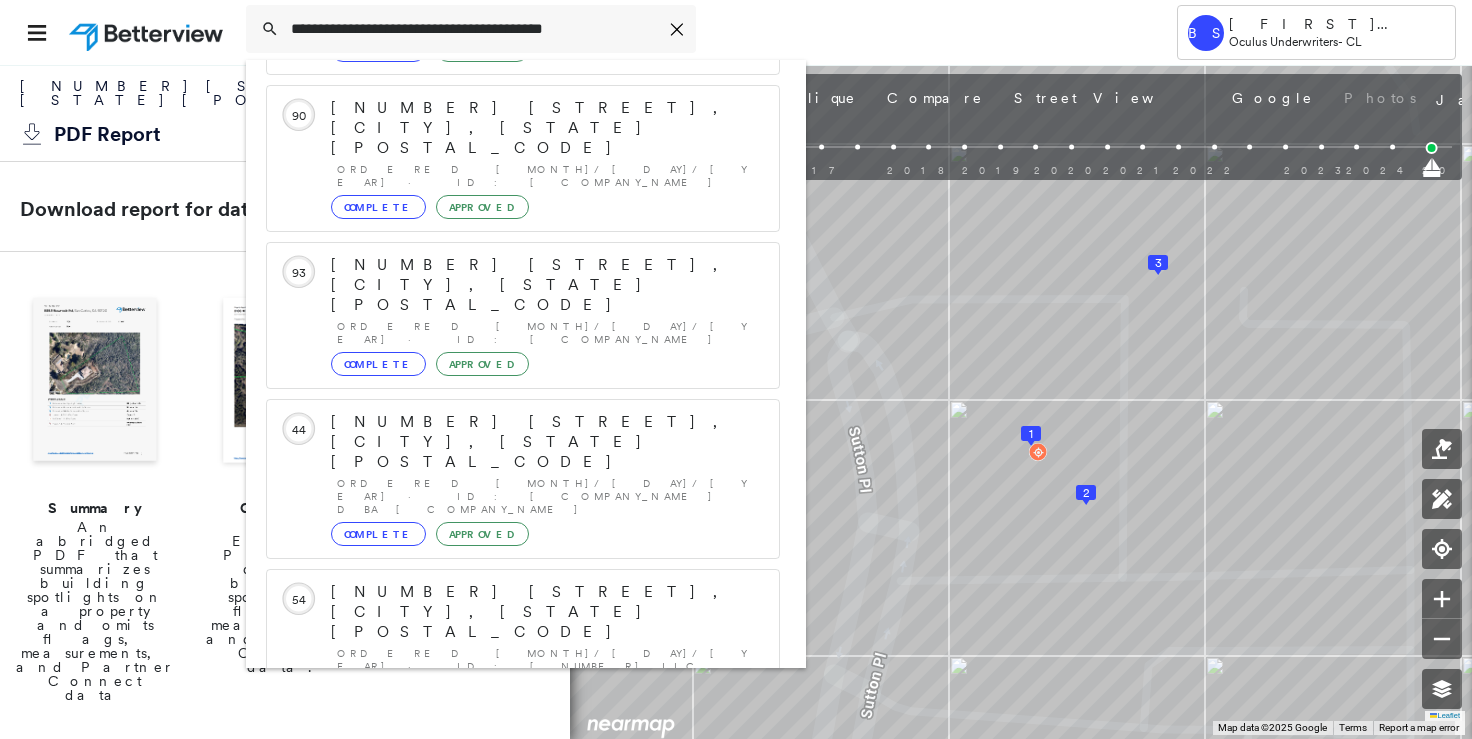 click 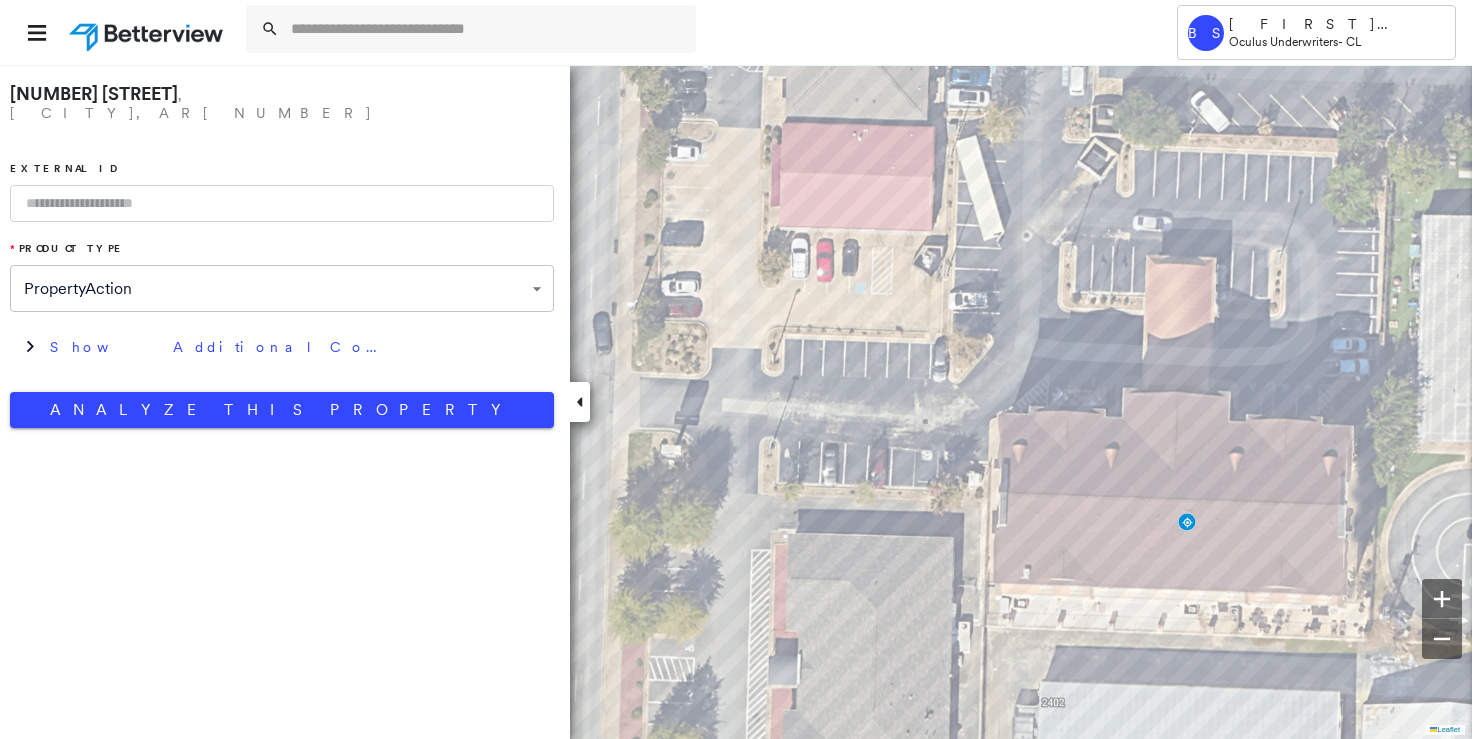 click at bounding box center (282, 203) 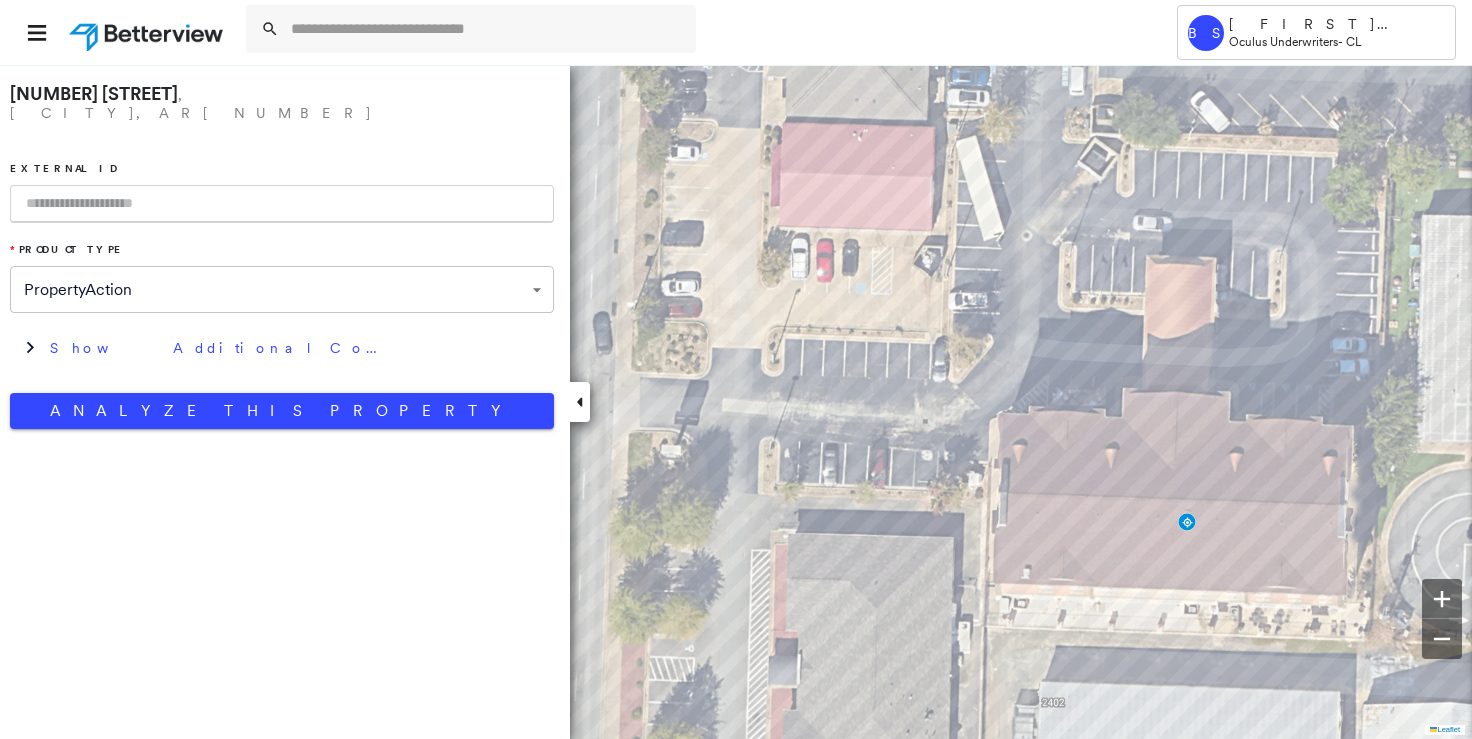 paste on "**********" 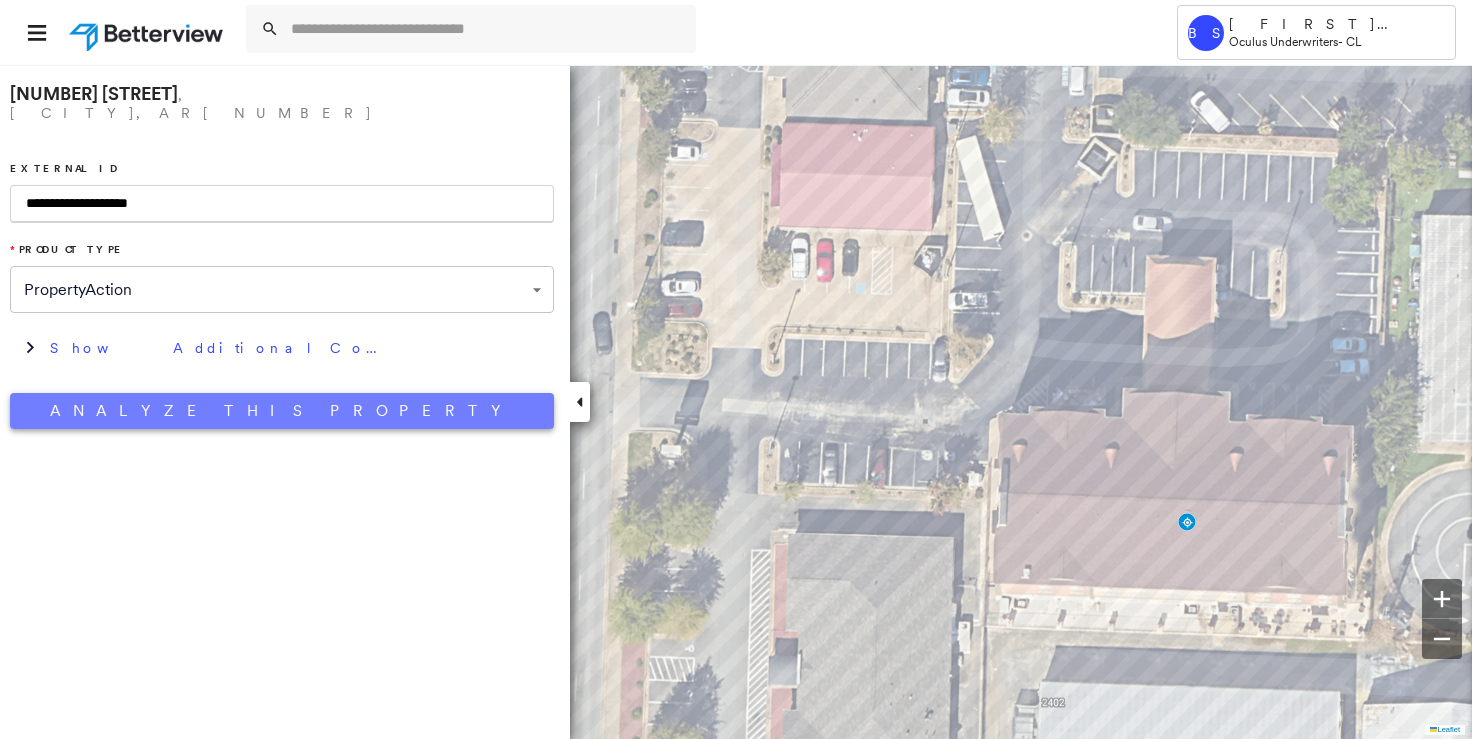 type on "**********" 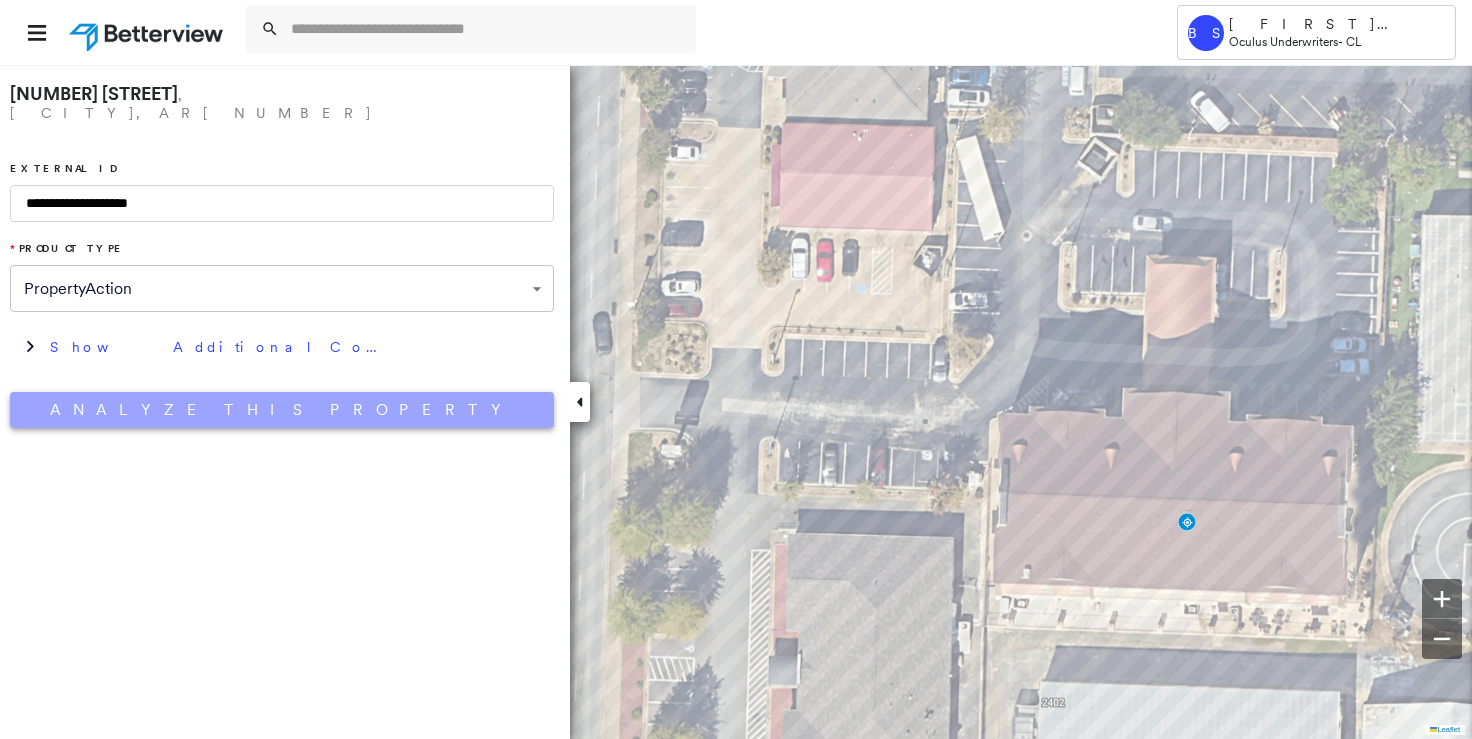 click on "Analyze This Property" at bounding box center (282, 410) 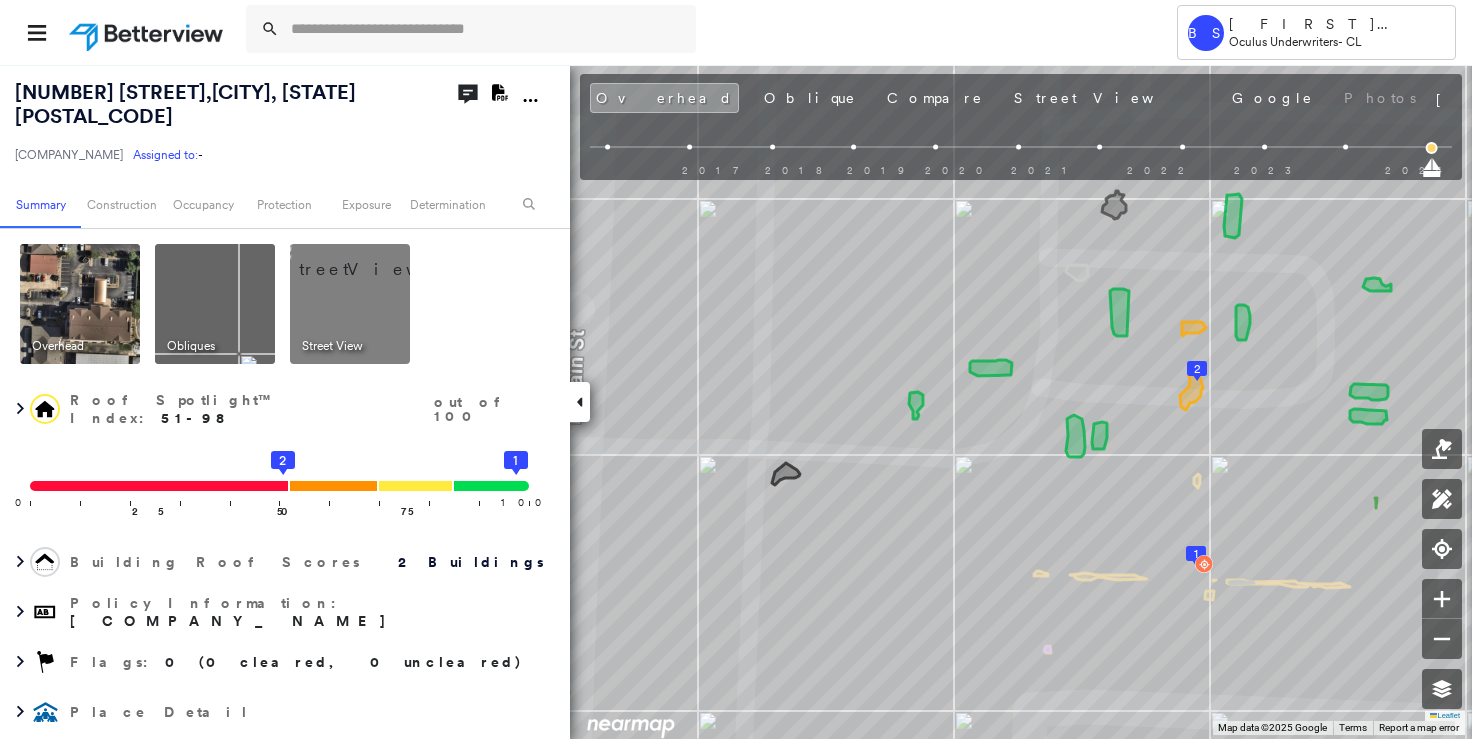 click 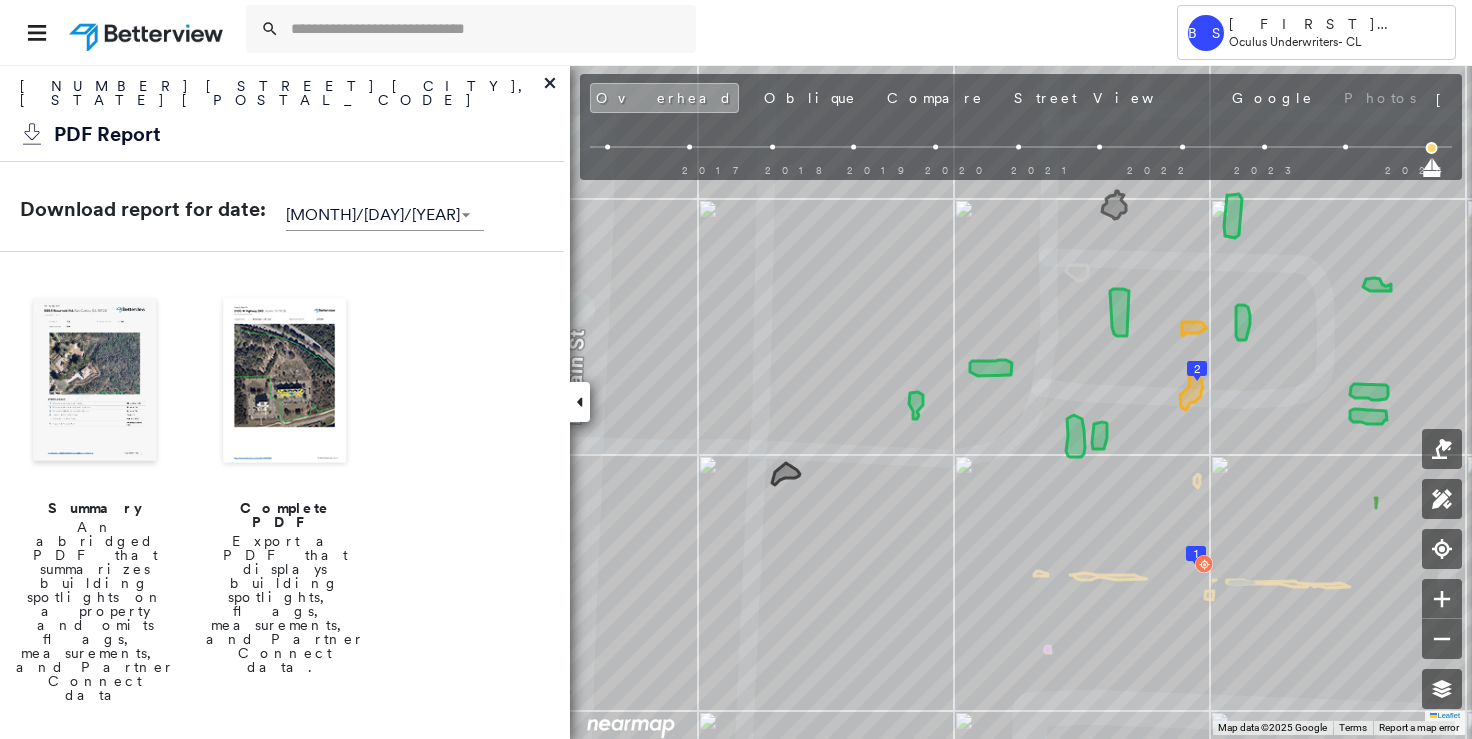 click at bounding box center [285, 382] 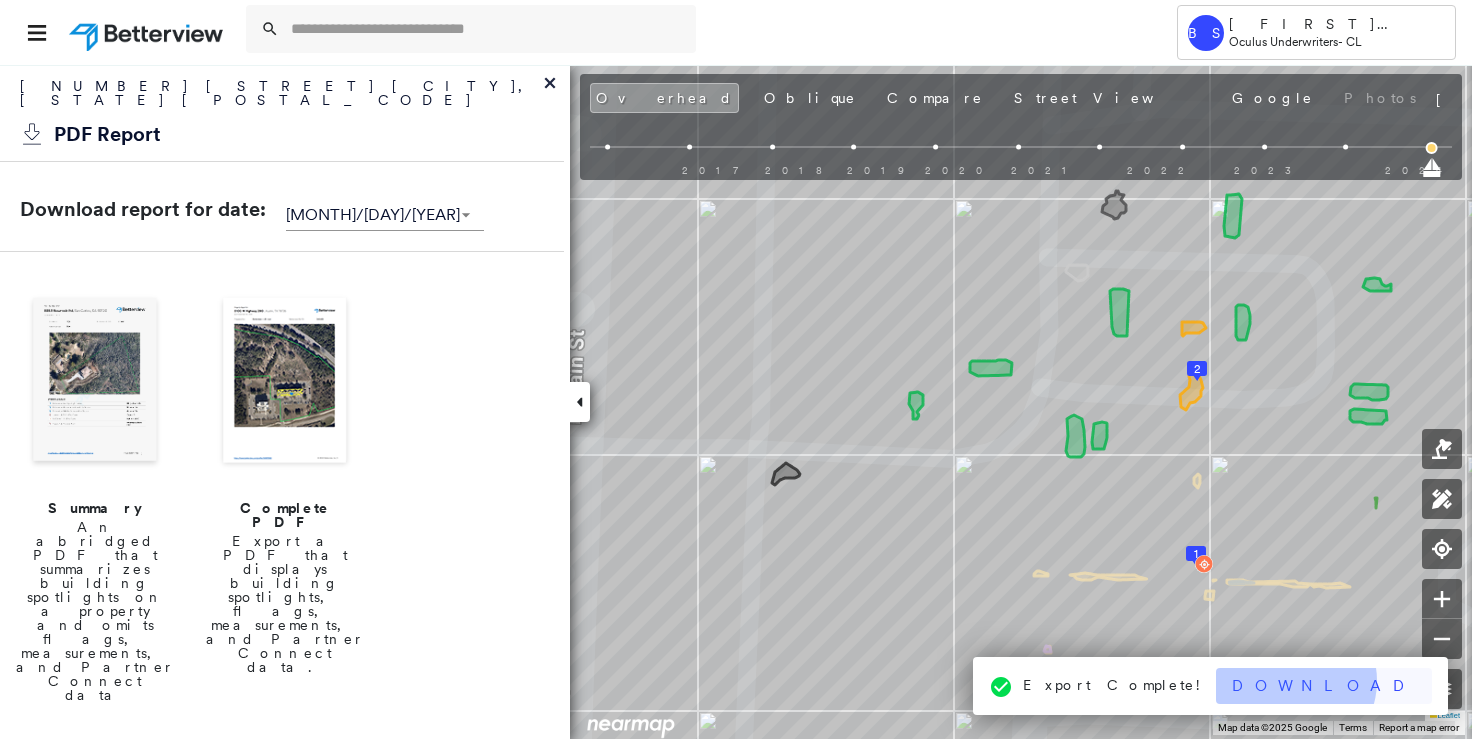 click on "Download" at bounding box center [1324, 686] 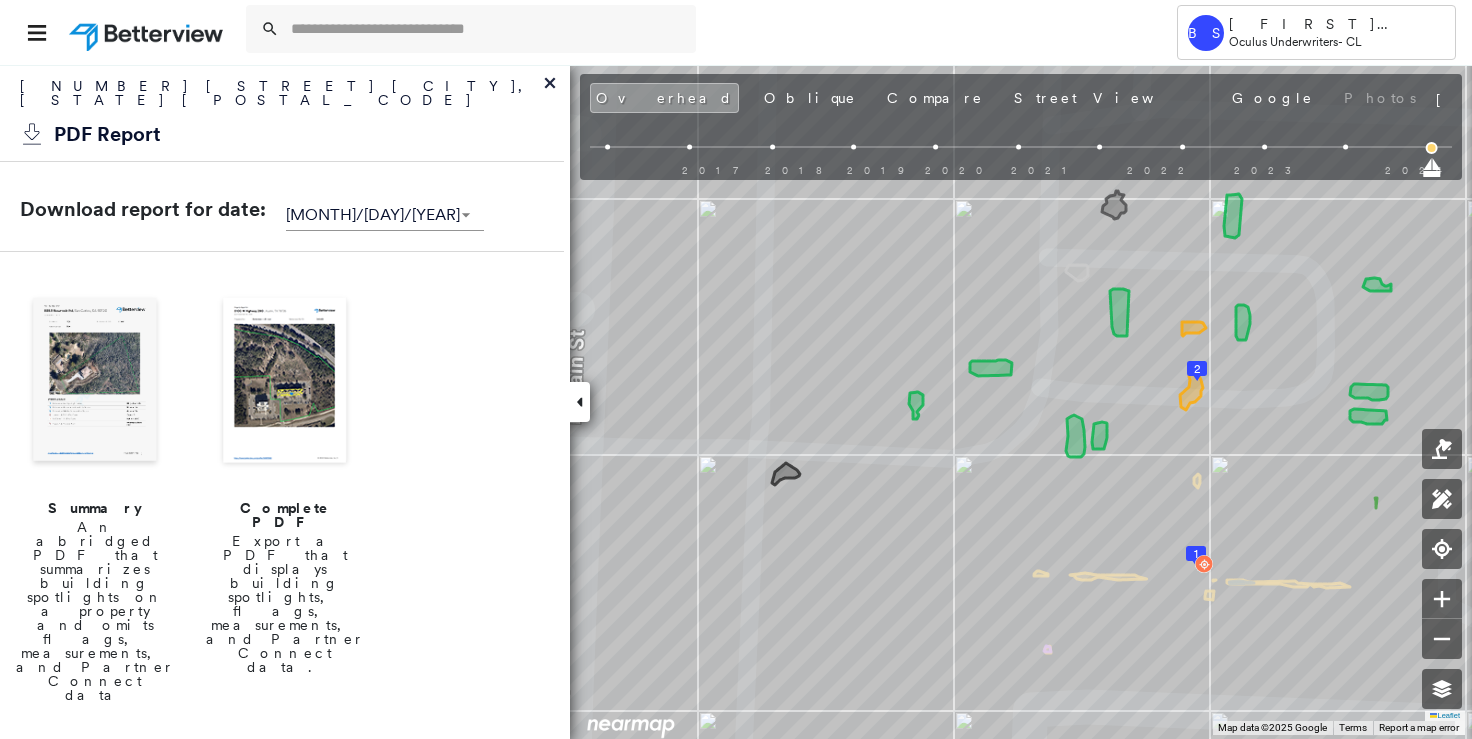 click on "[NUMBER] [STREET]   [CITY], [STATE] [POSTAL_CODE]" at bounding box center [282, 98] 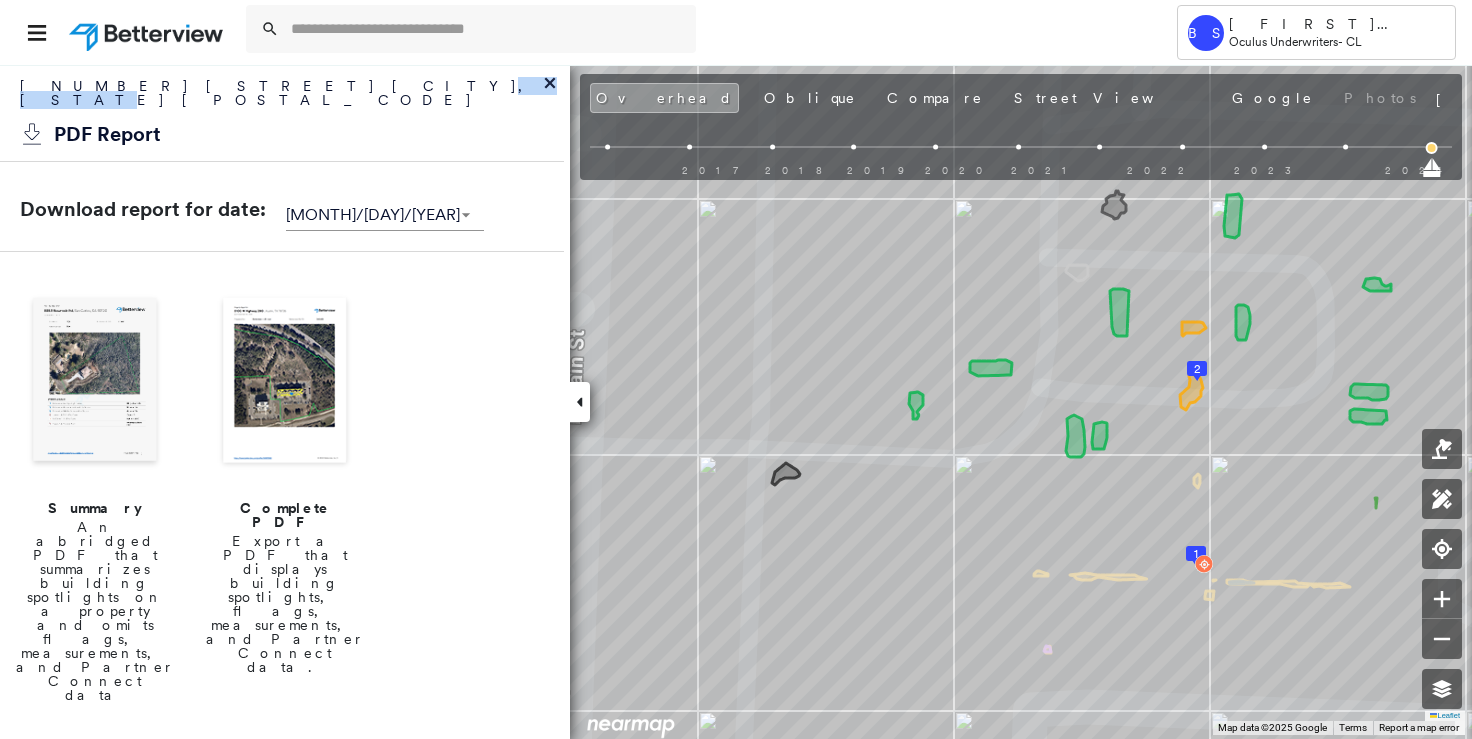 click on "[NUMBER] [STREET]   [CITY], [STATE] [POSTAL_CODE]" at bounding box center (282, 98) 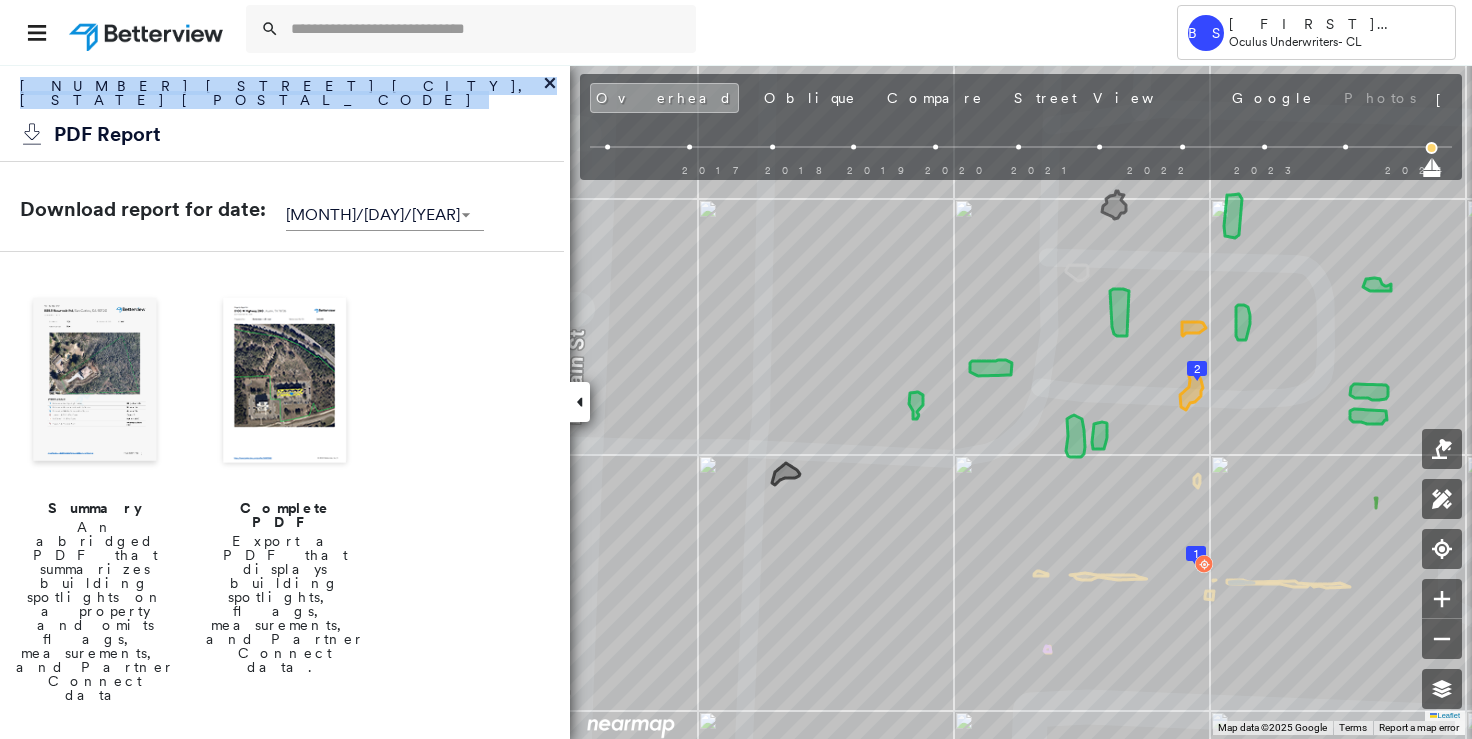 click on "[NUMBER] [STREET]   [CITY], [STATE] [POSTAL_CODE]" at bounding box center (282, 98) 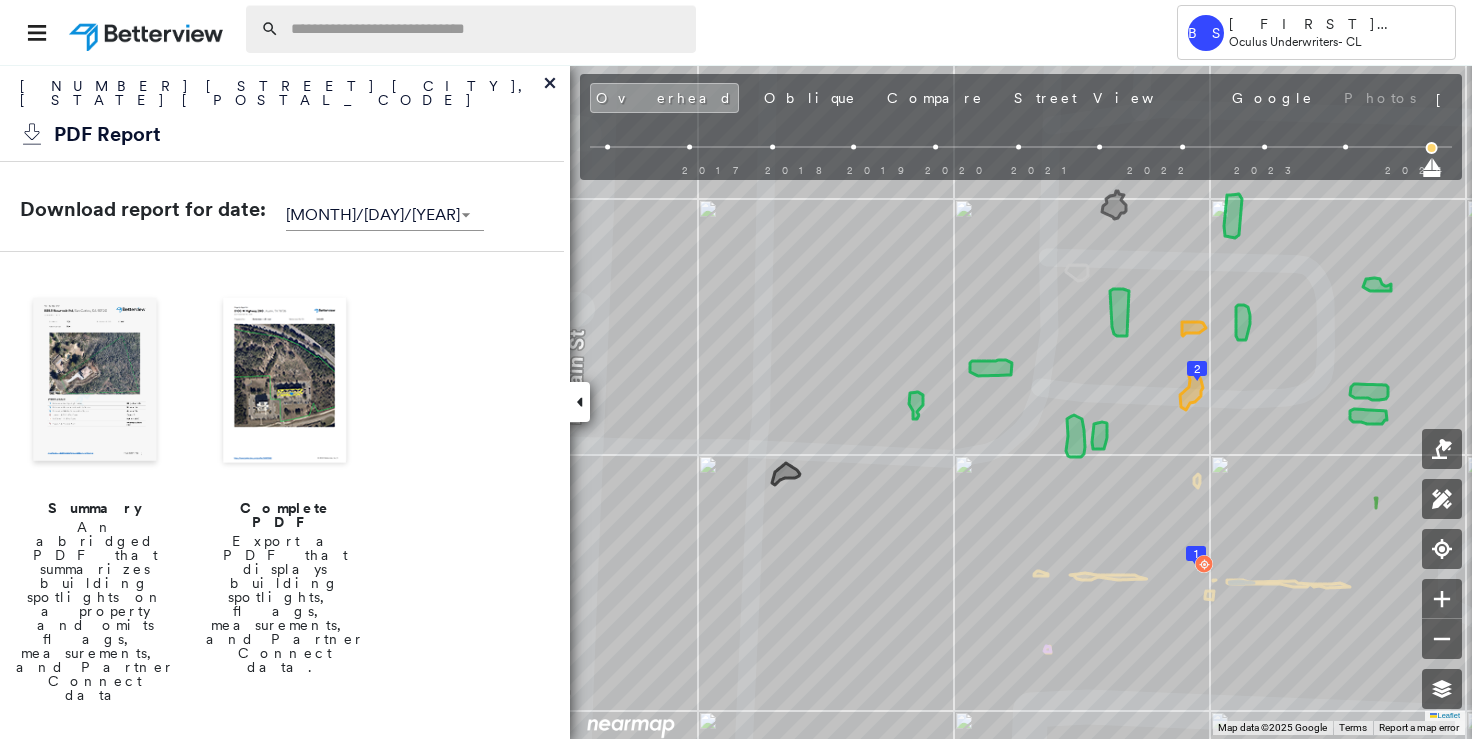 click at bounding box center [487, 29] 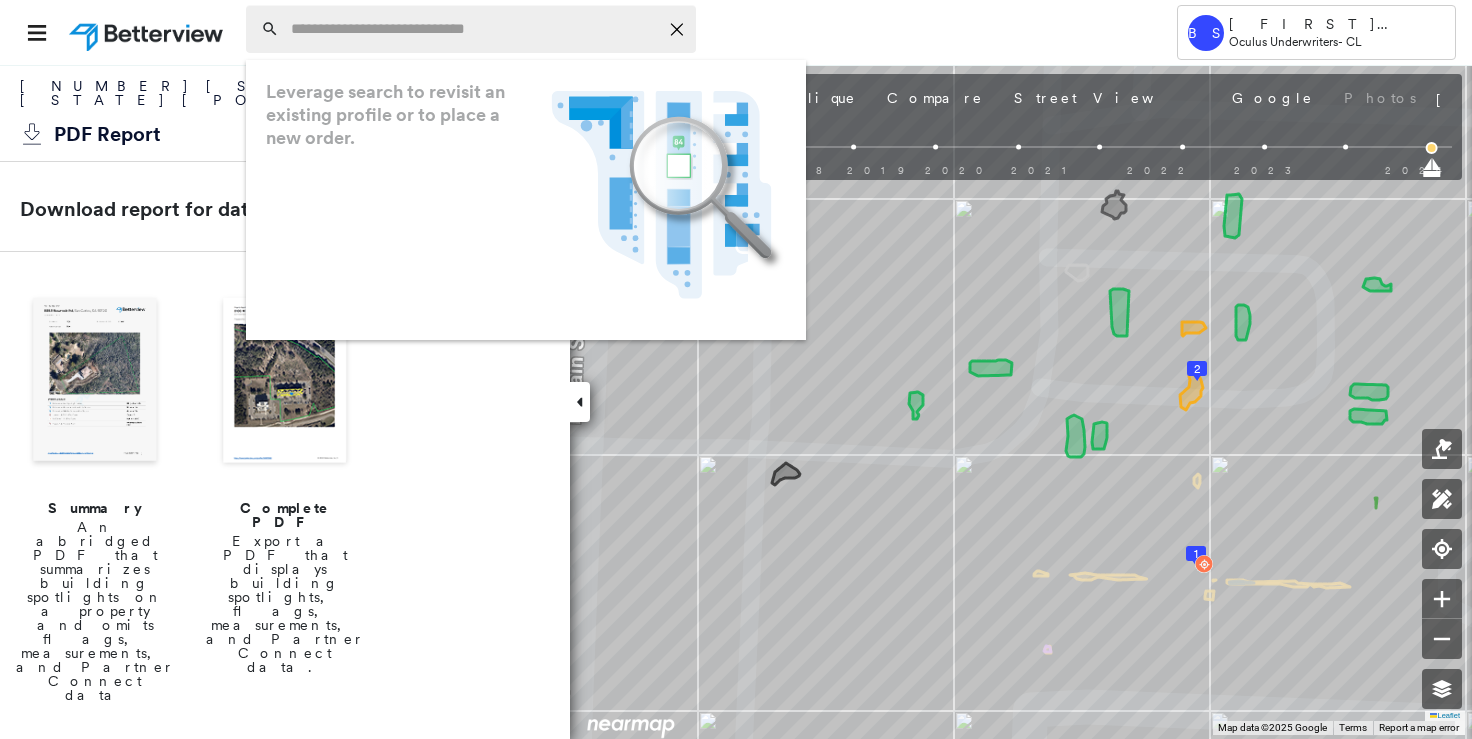 paste on "**********" 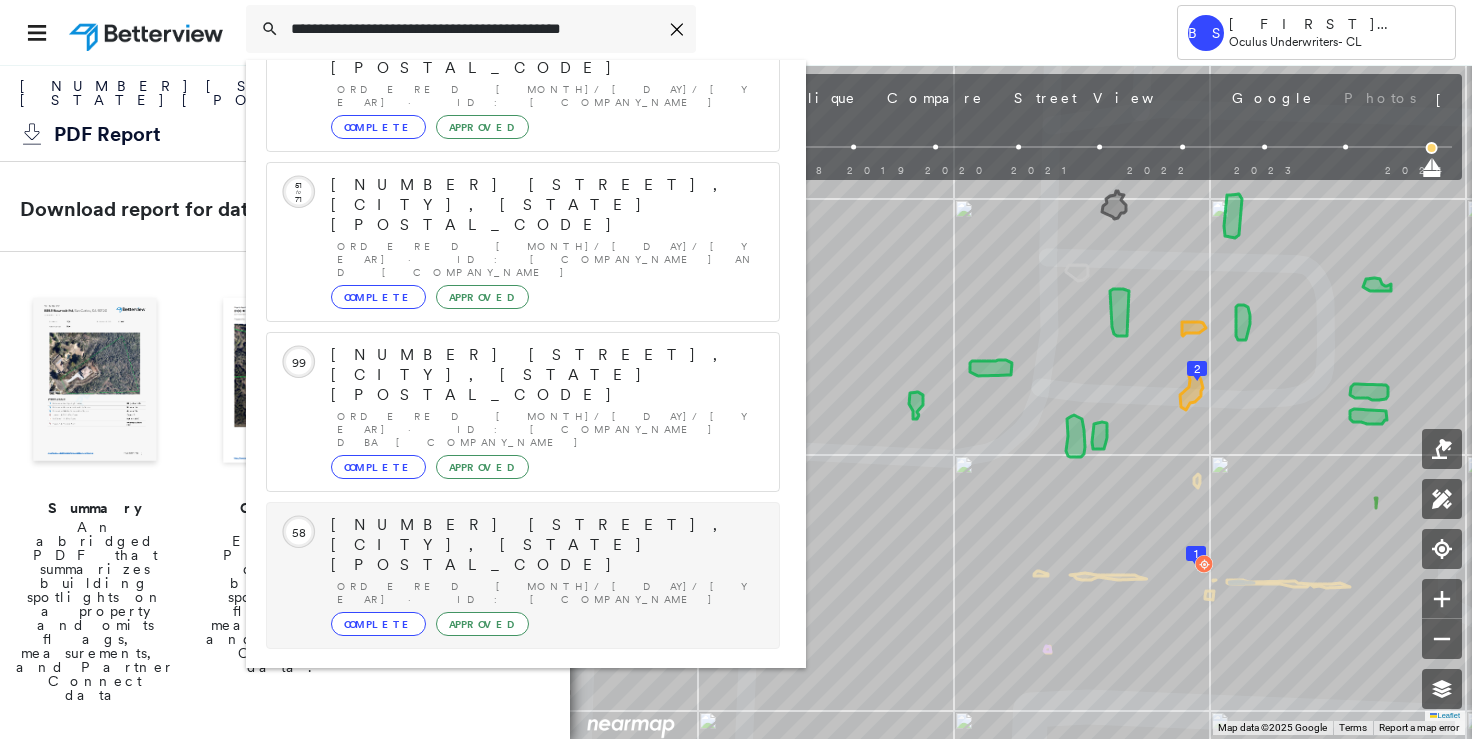 scroll, scrollTop: 317, scrollLeft: 0, axis: vertical 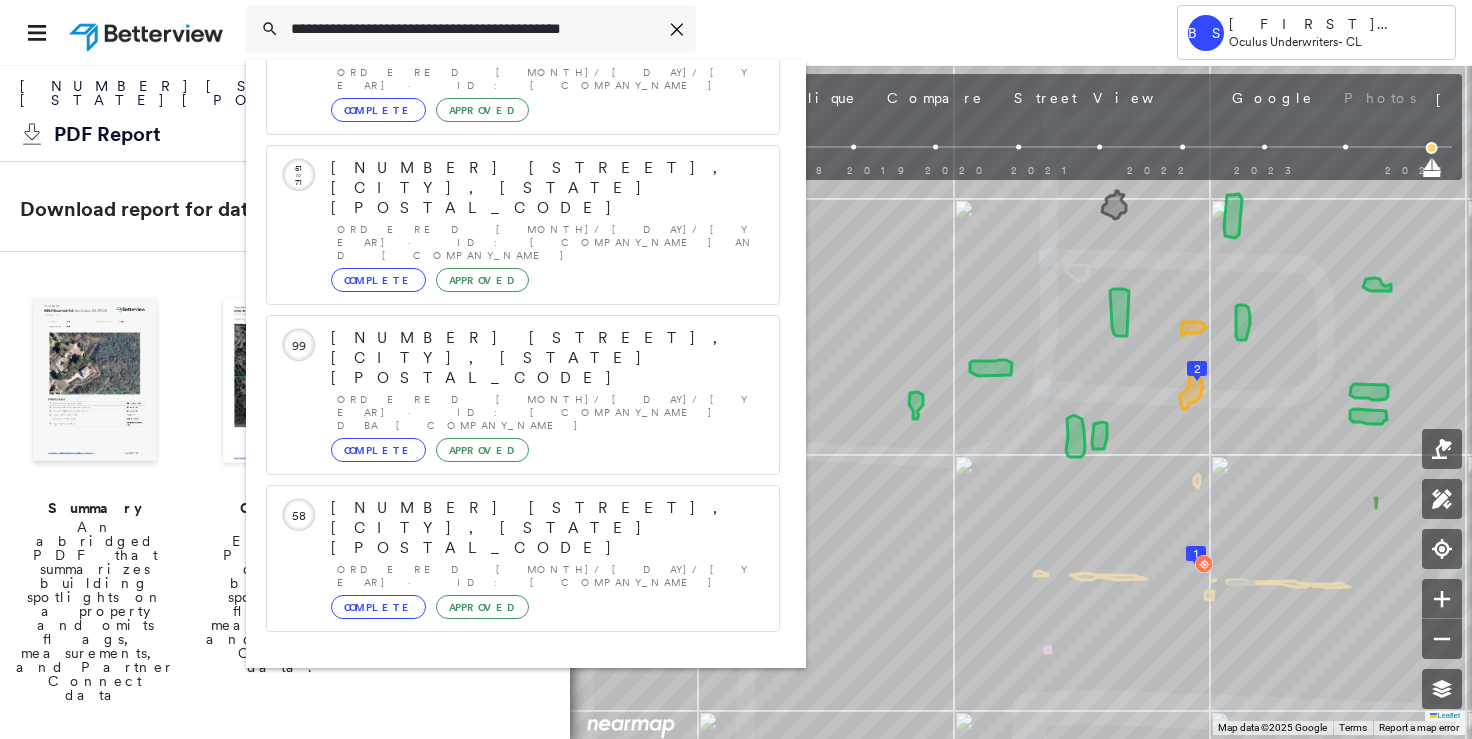 type on "**********" 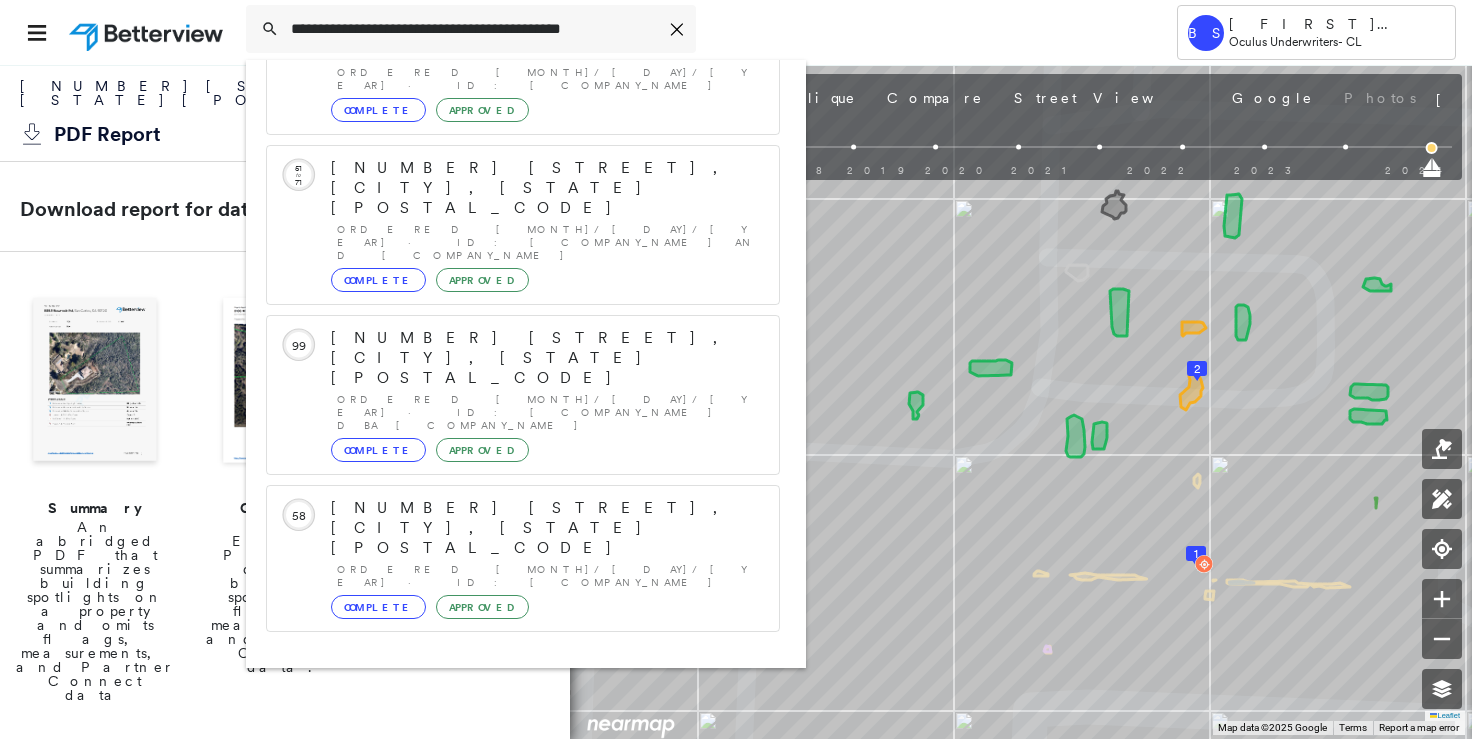 click 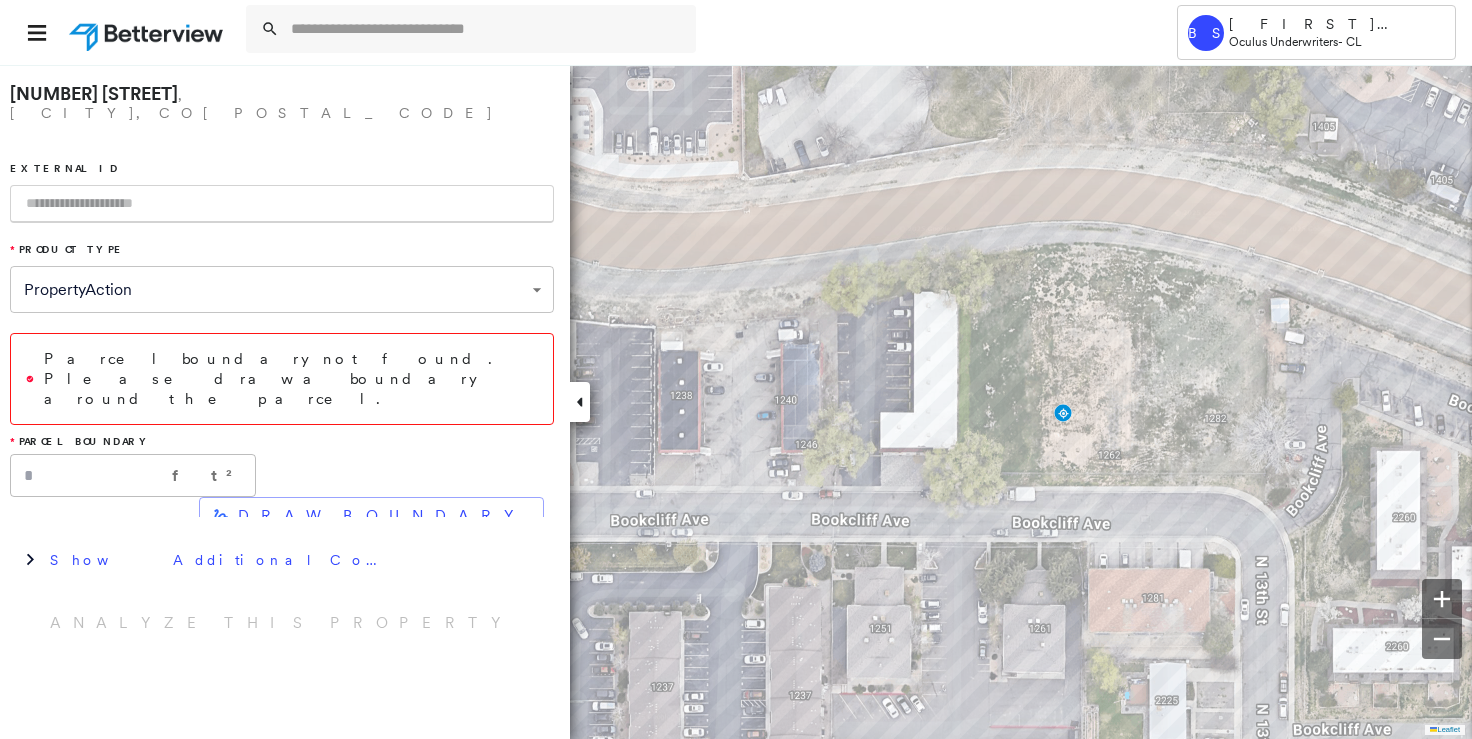 click on "DRAW BOUNDARY" at bounding box center (382, 516) 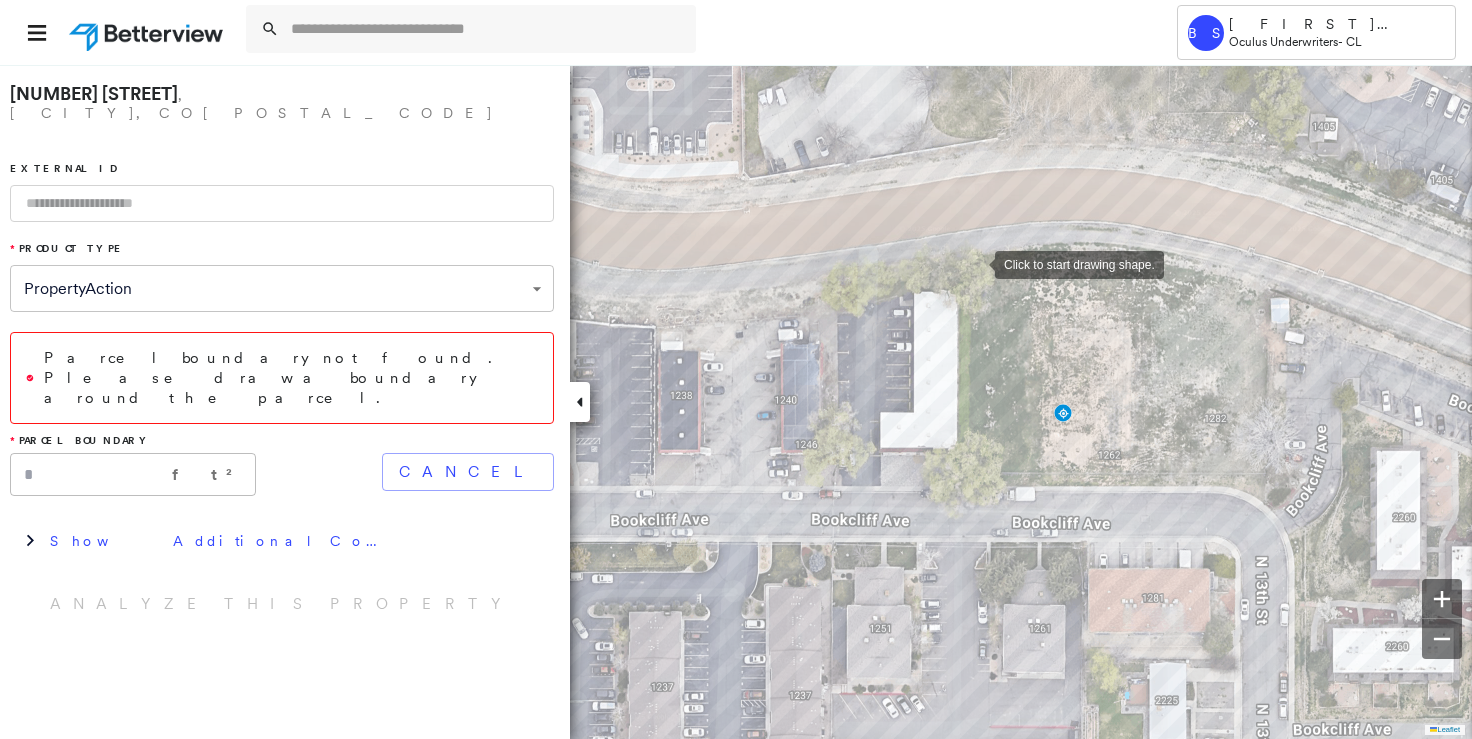 click at bounding box center [975, 263] 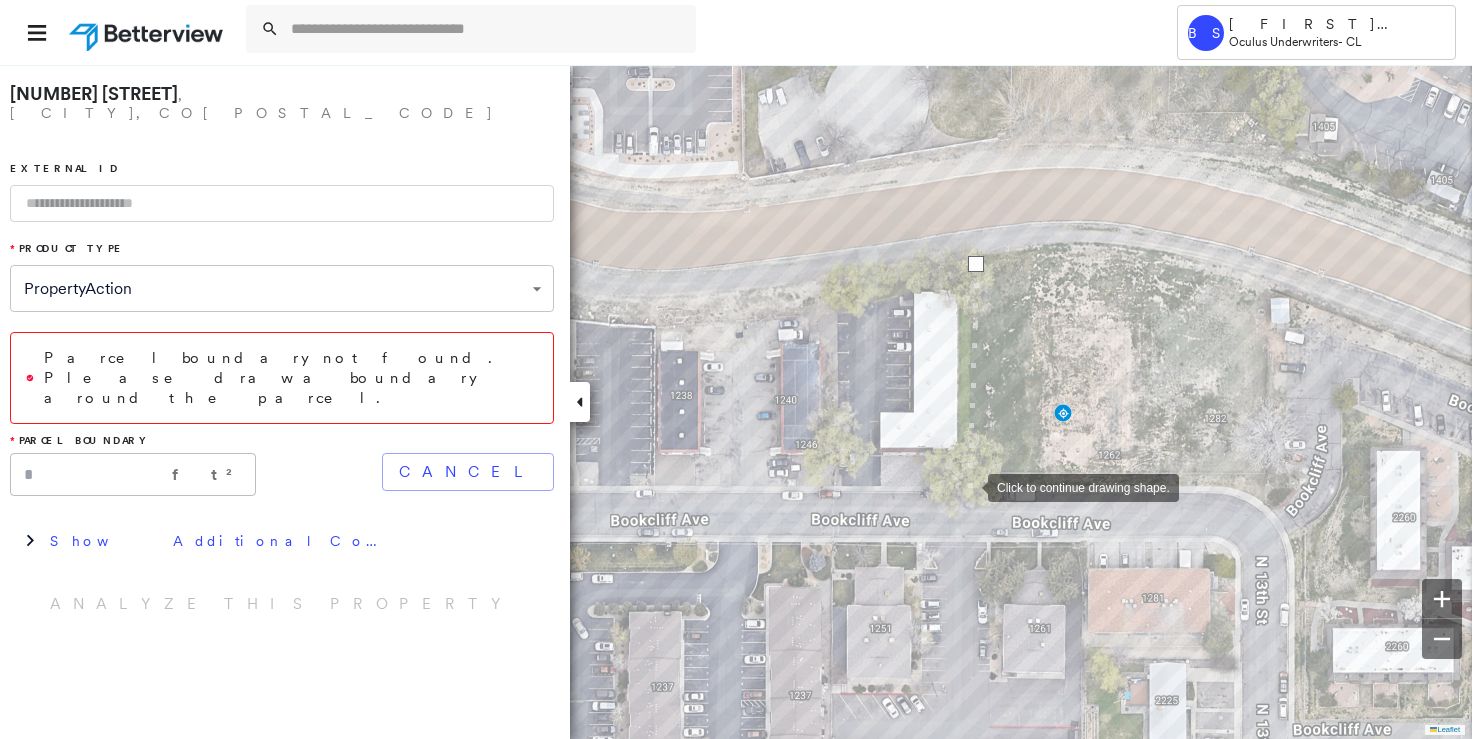 click at bounding box center (968, 486) 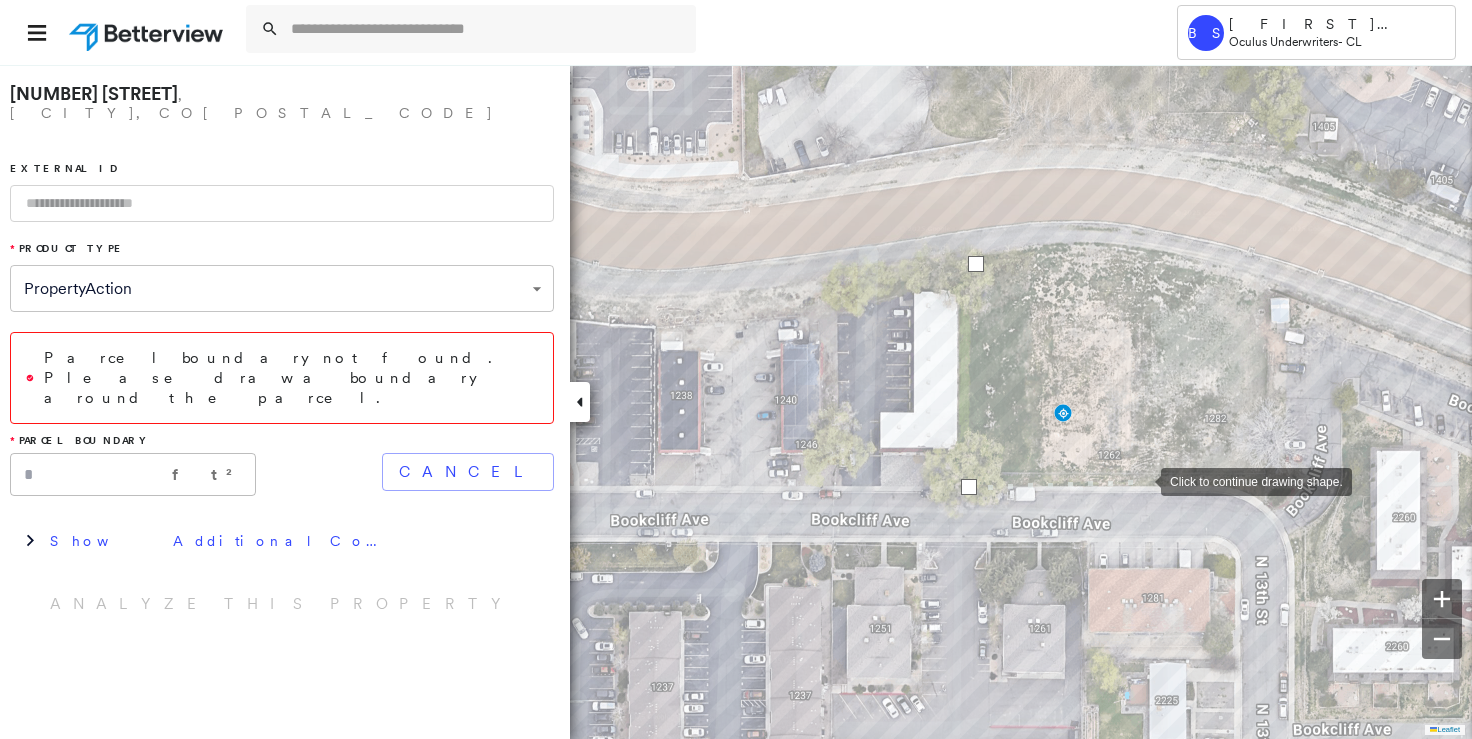 click at bounding box center (1141, 480) 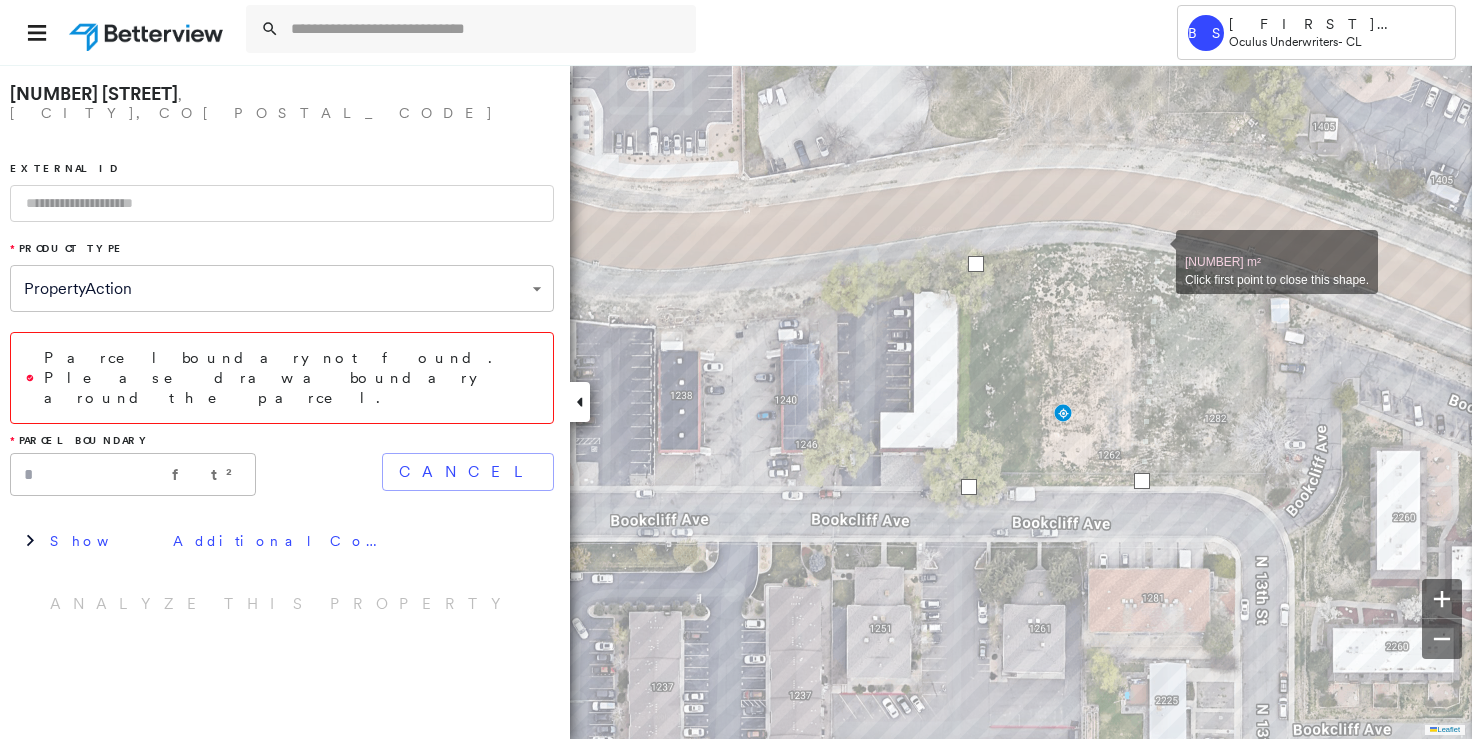 click at bounding box center (1156, 251) 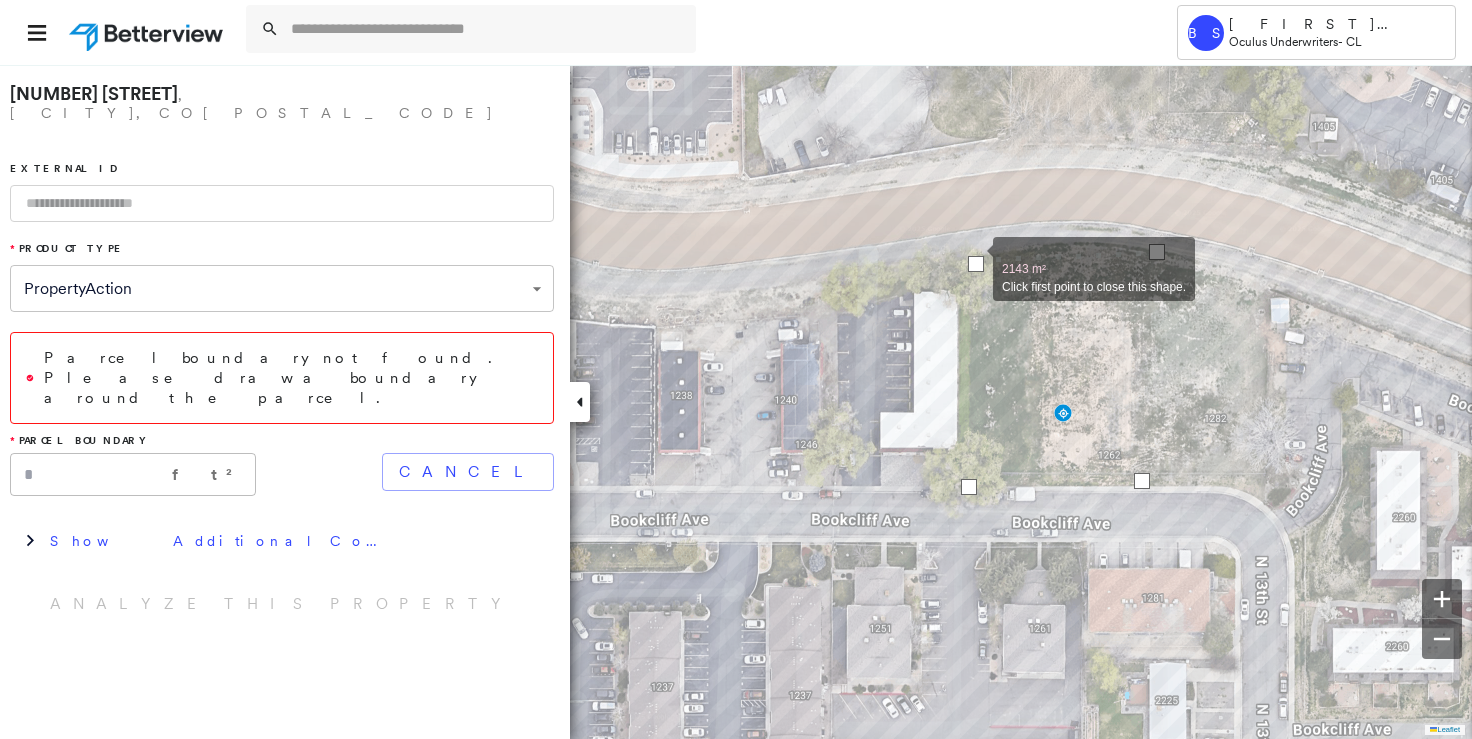 click at bounding box center (976, 264) 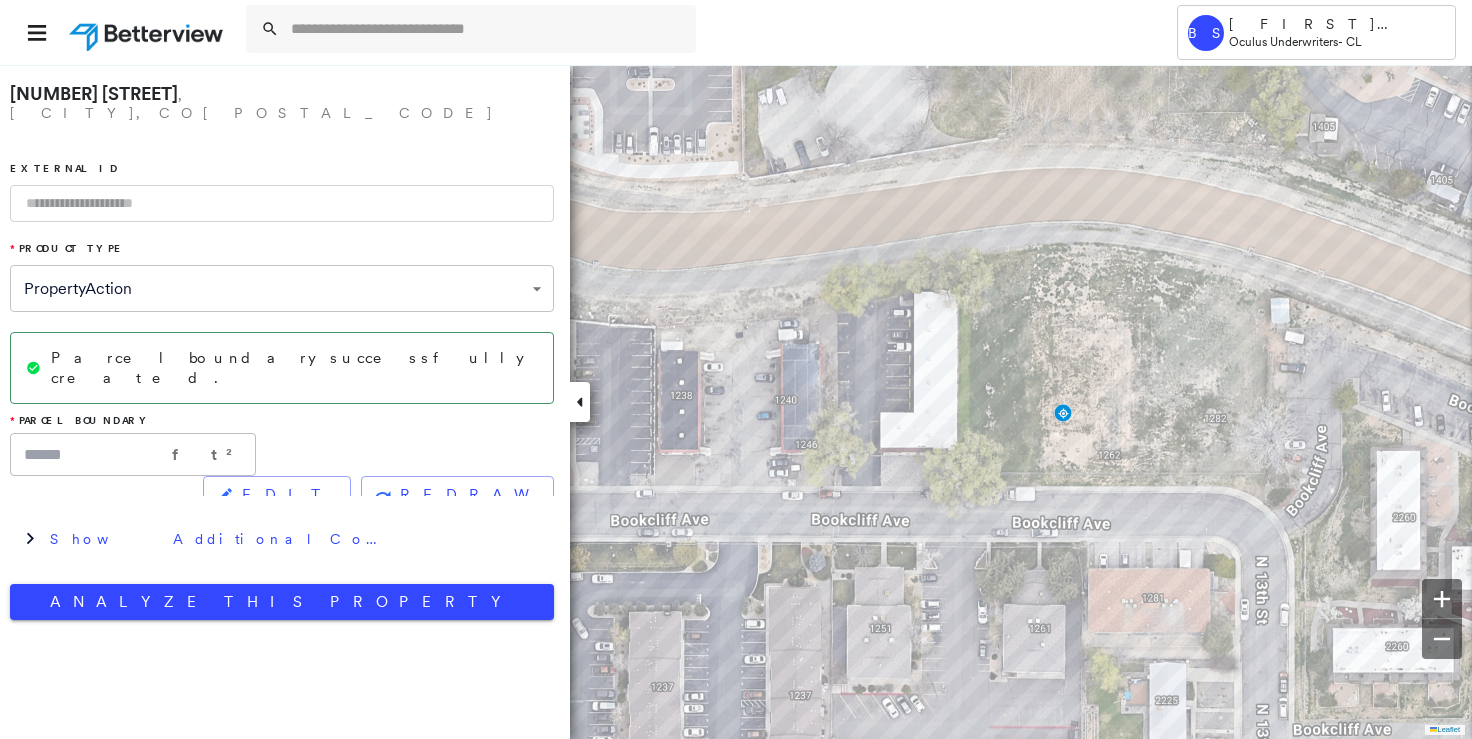 click at bounding box center [282, 203] 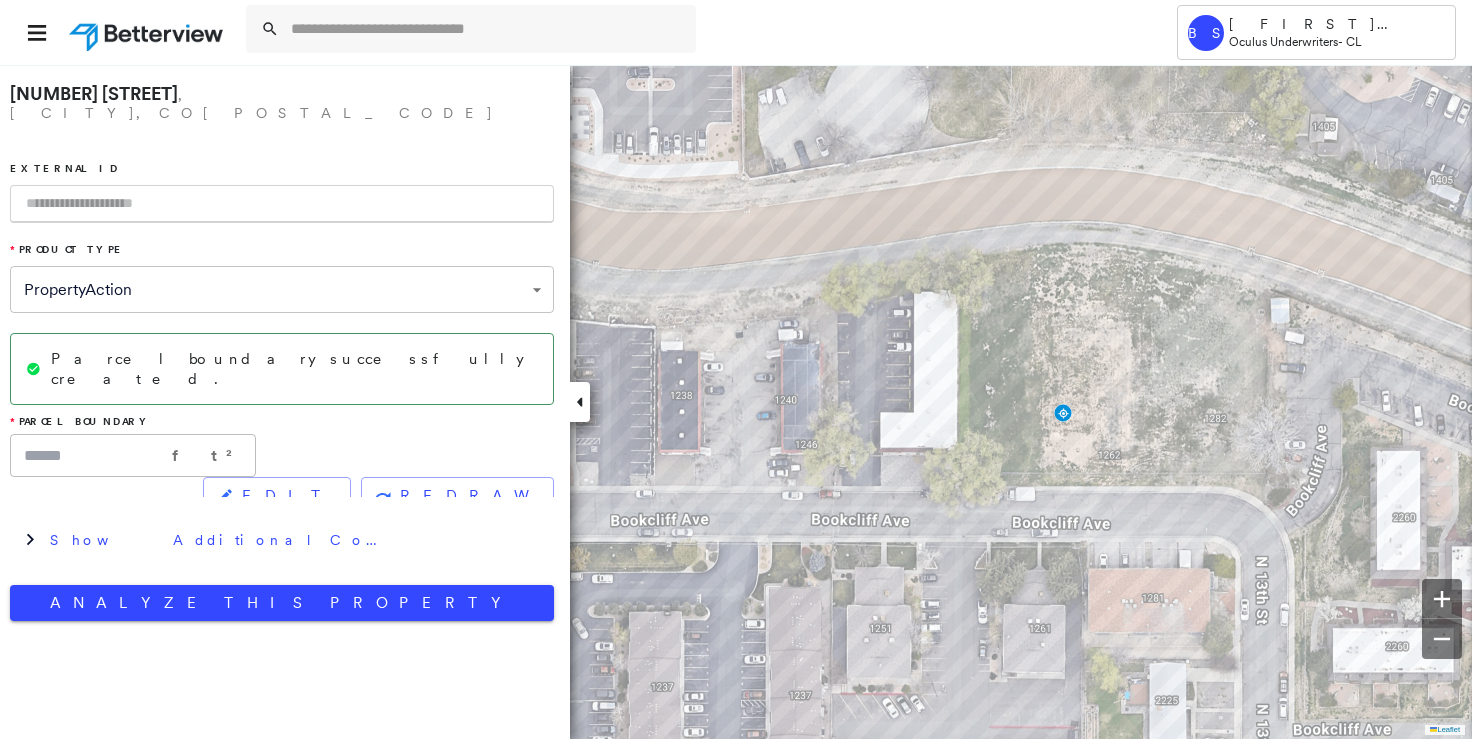 click at bounding box center (282, 204) 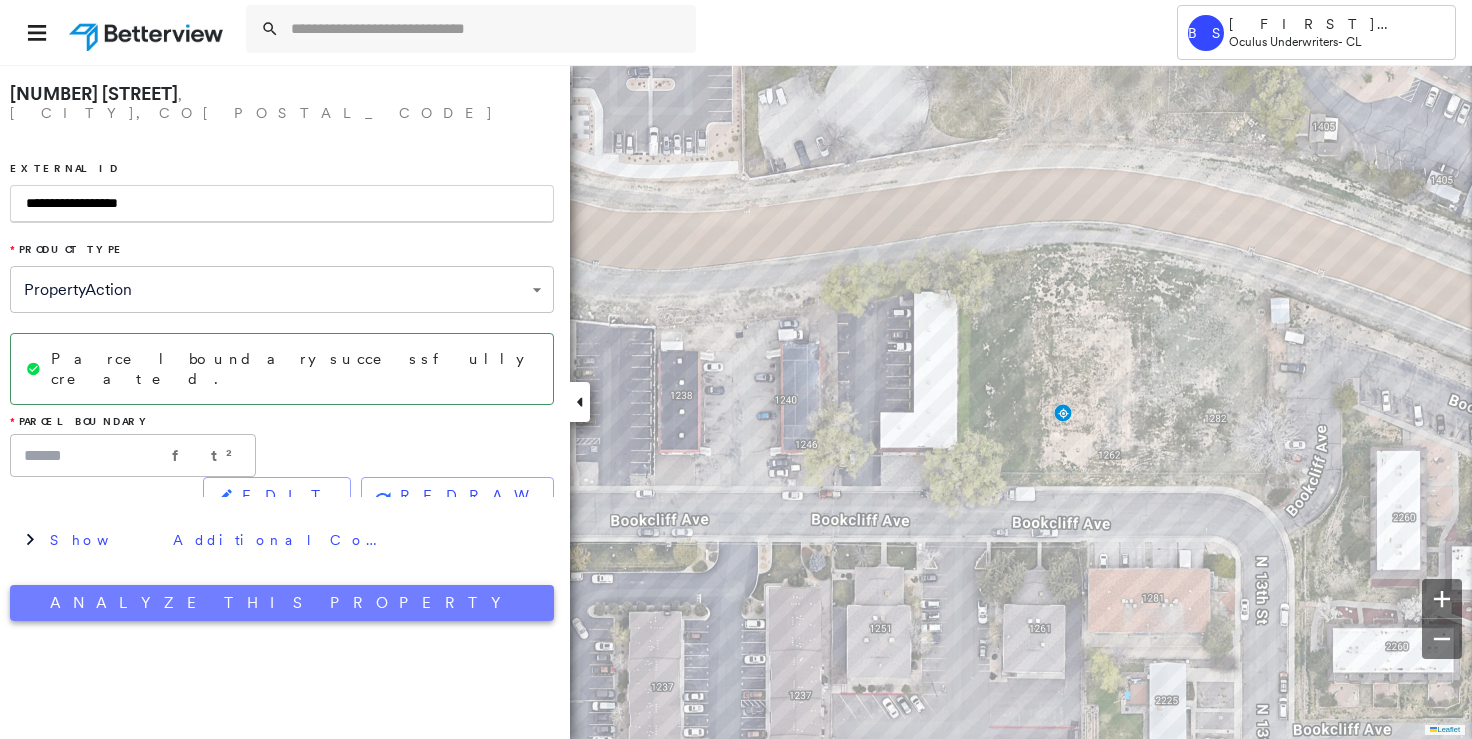 type on "**********" 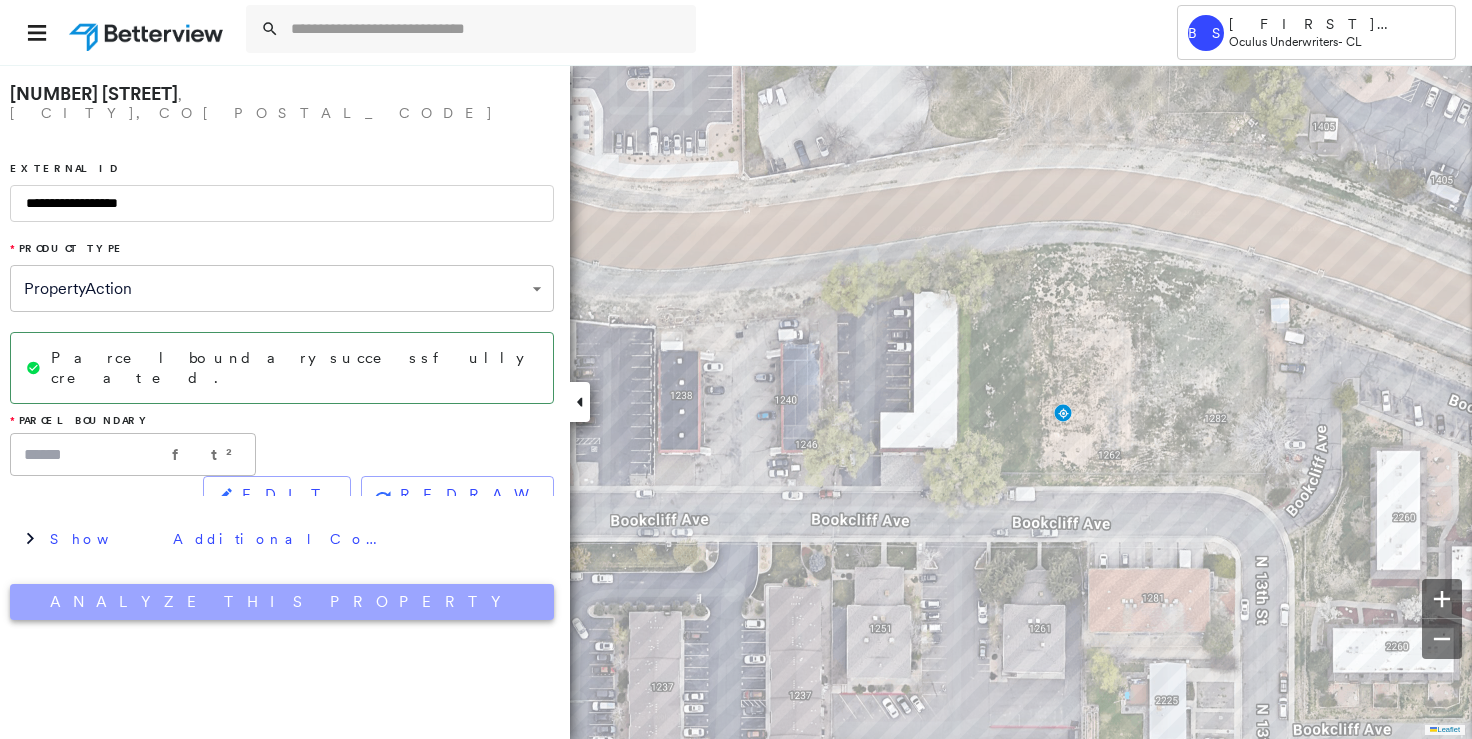 click on "Analyze This Property" at bounding box center [282, 602] 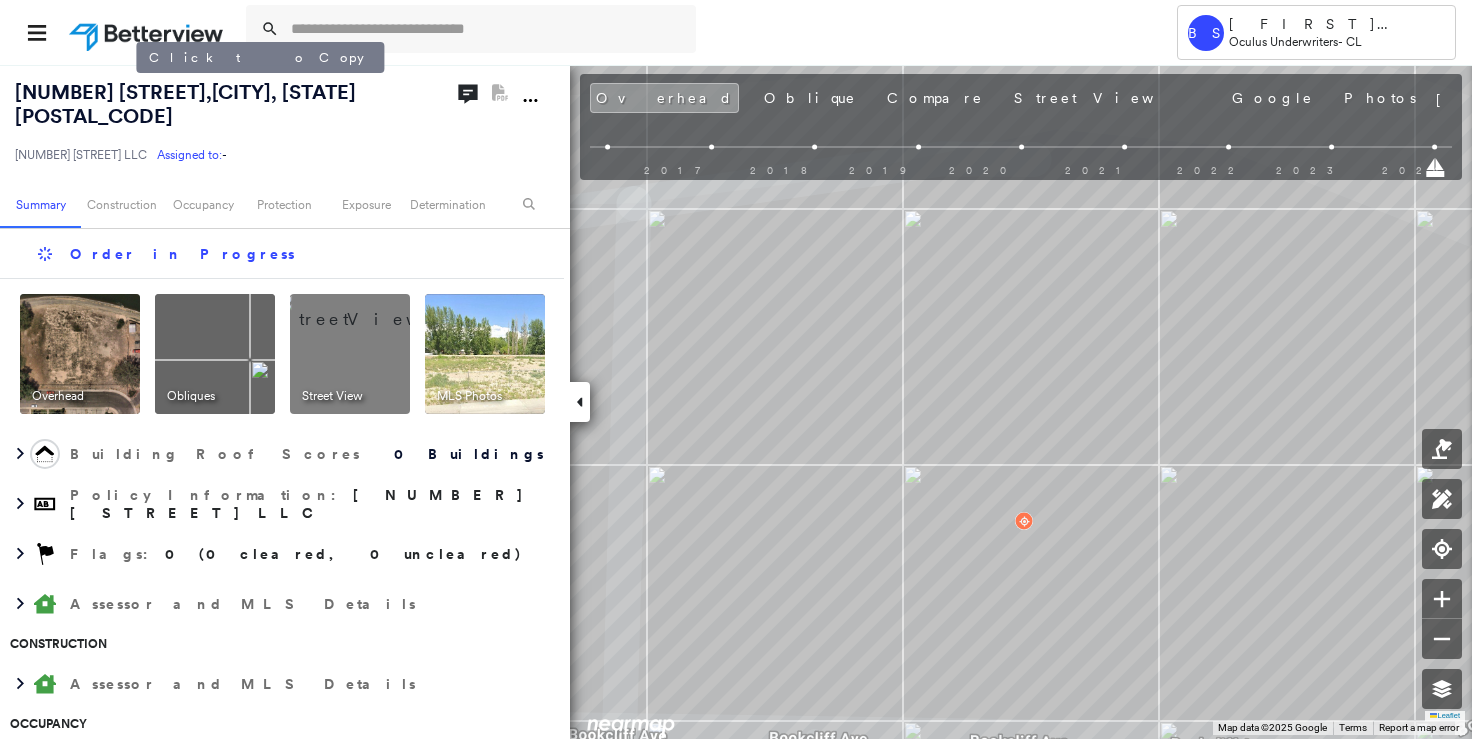 click on "[NUMBER] [STREET] ,  [CITY], [STATE] [POSTAL_CODE]" at bounding box center [185, 104] 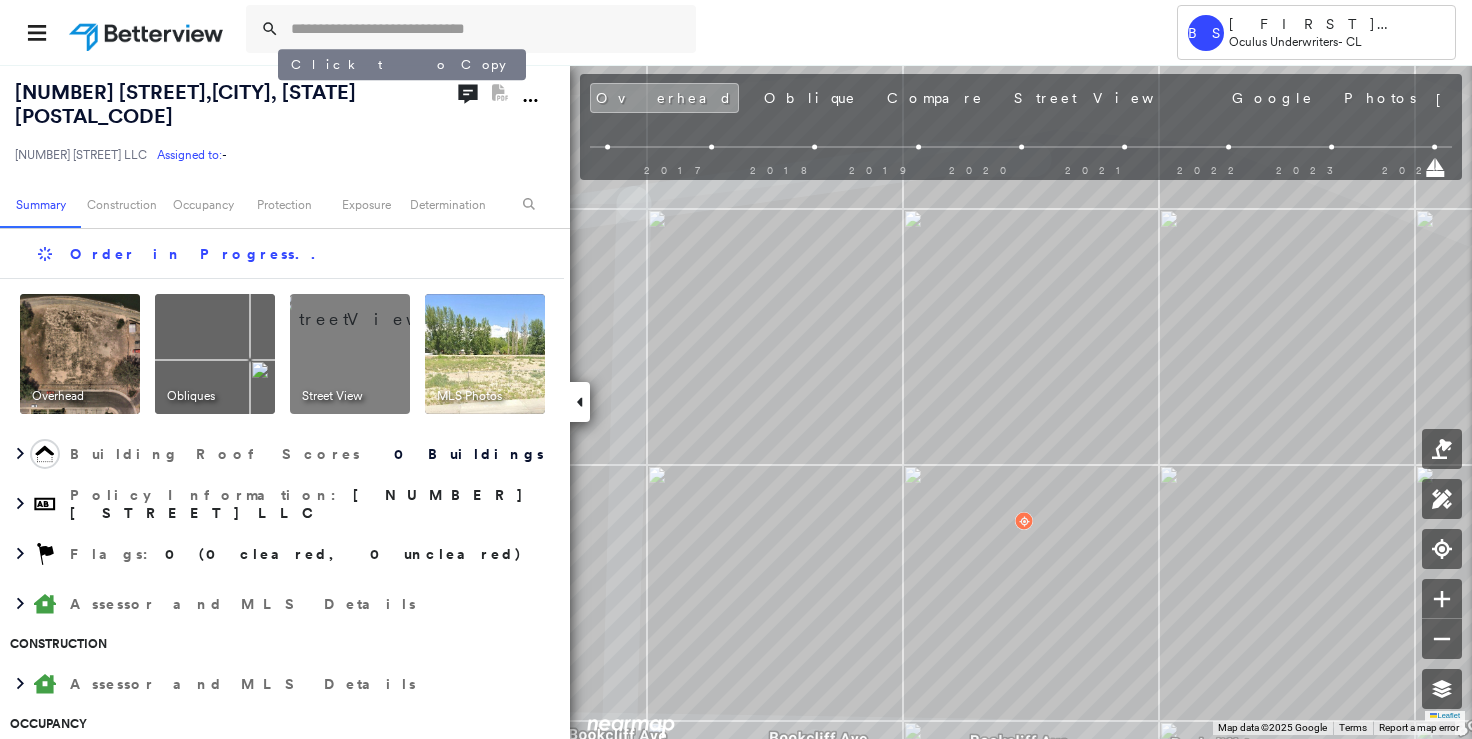 click on "[NUMBER] [STREET] ,  [CITY], [STATE] [POSTAL_CODE]" at bounding box center [185, 104] 